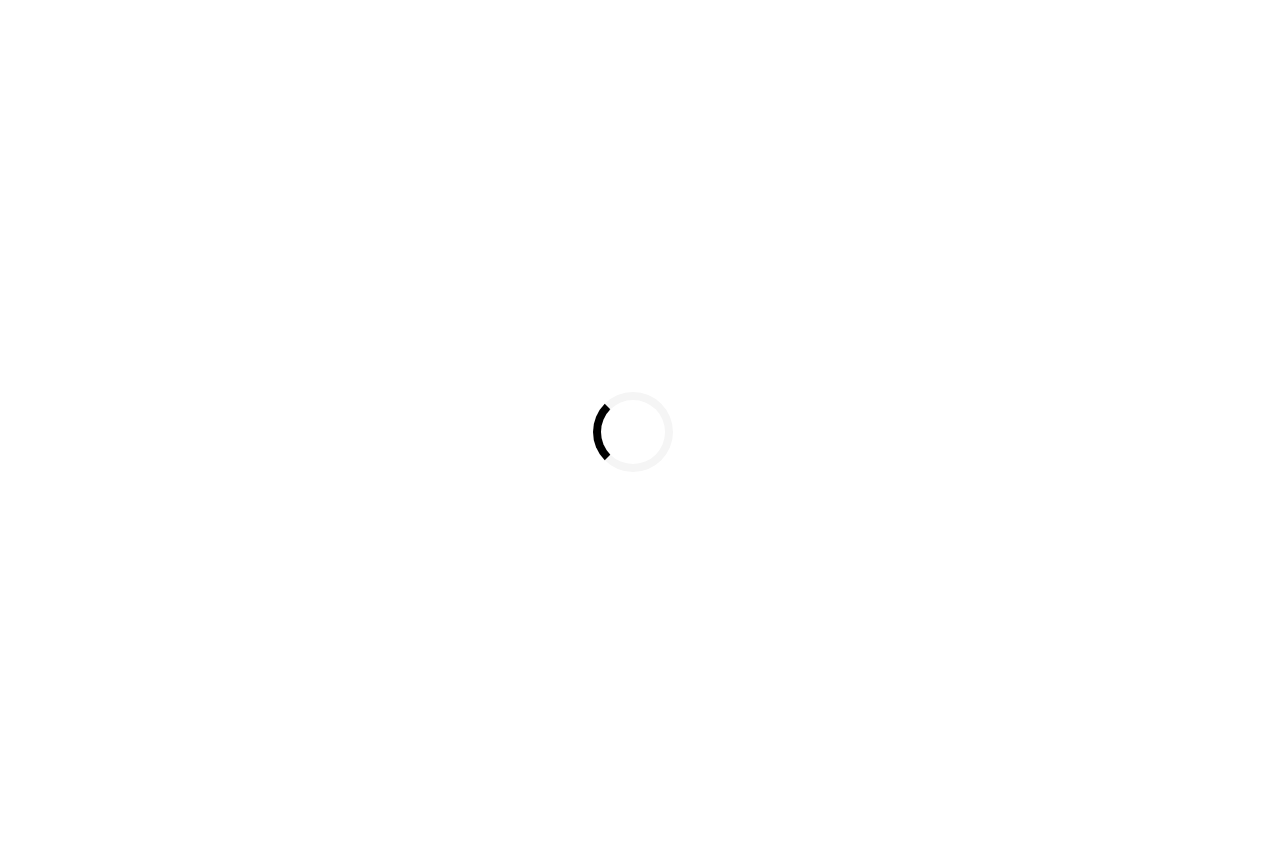 scroll, scrollTop: 0, scrollLeft: 0, axis: both 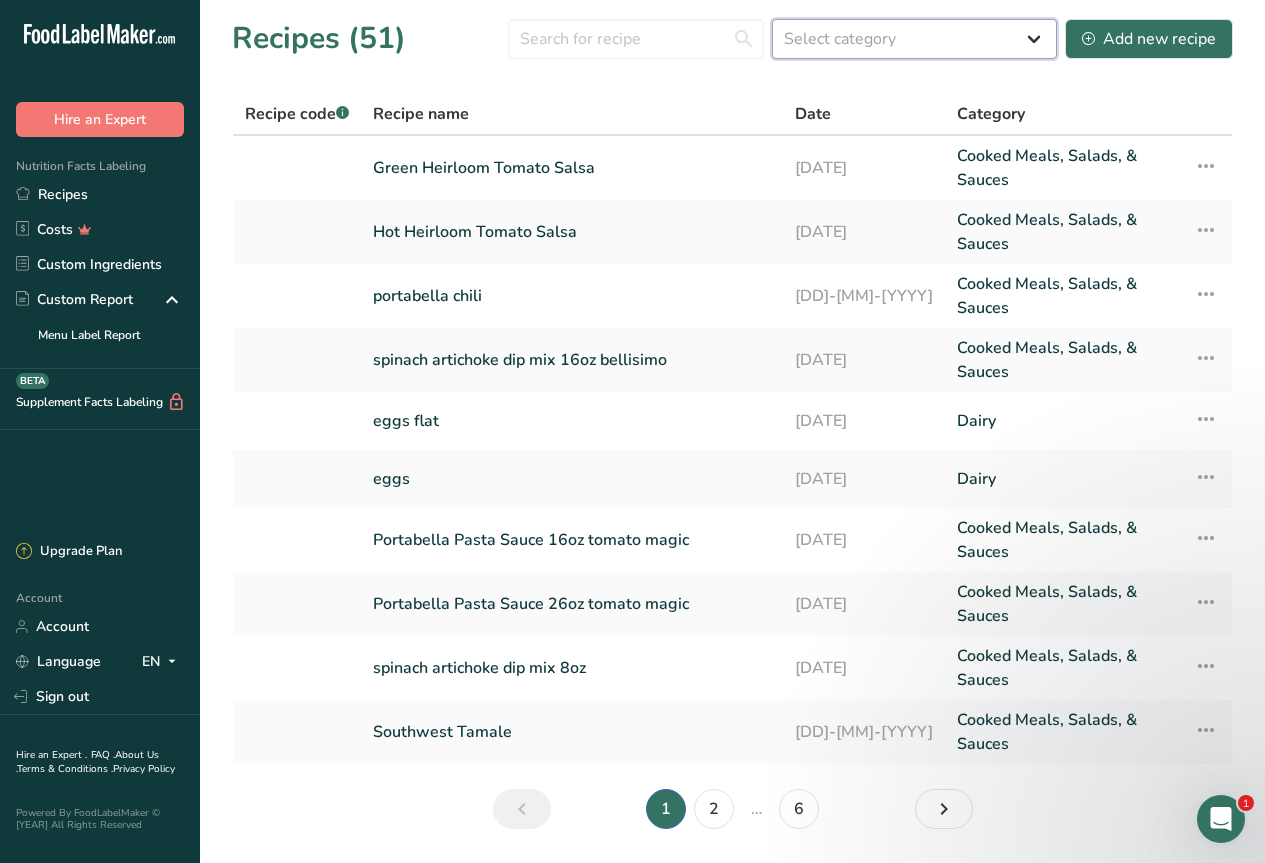 click on "Select category
All
Baked Goods
Beverages
Confectionery
Cooked Meals, Salads, & Sauces
Dairy
Snacks" at bounding box center [914, 39] 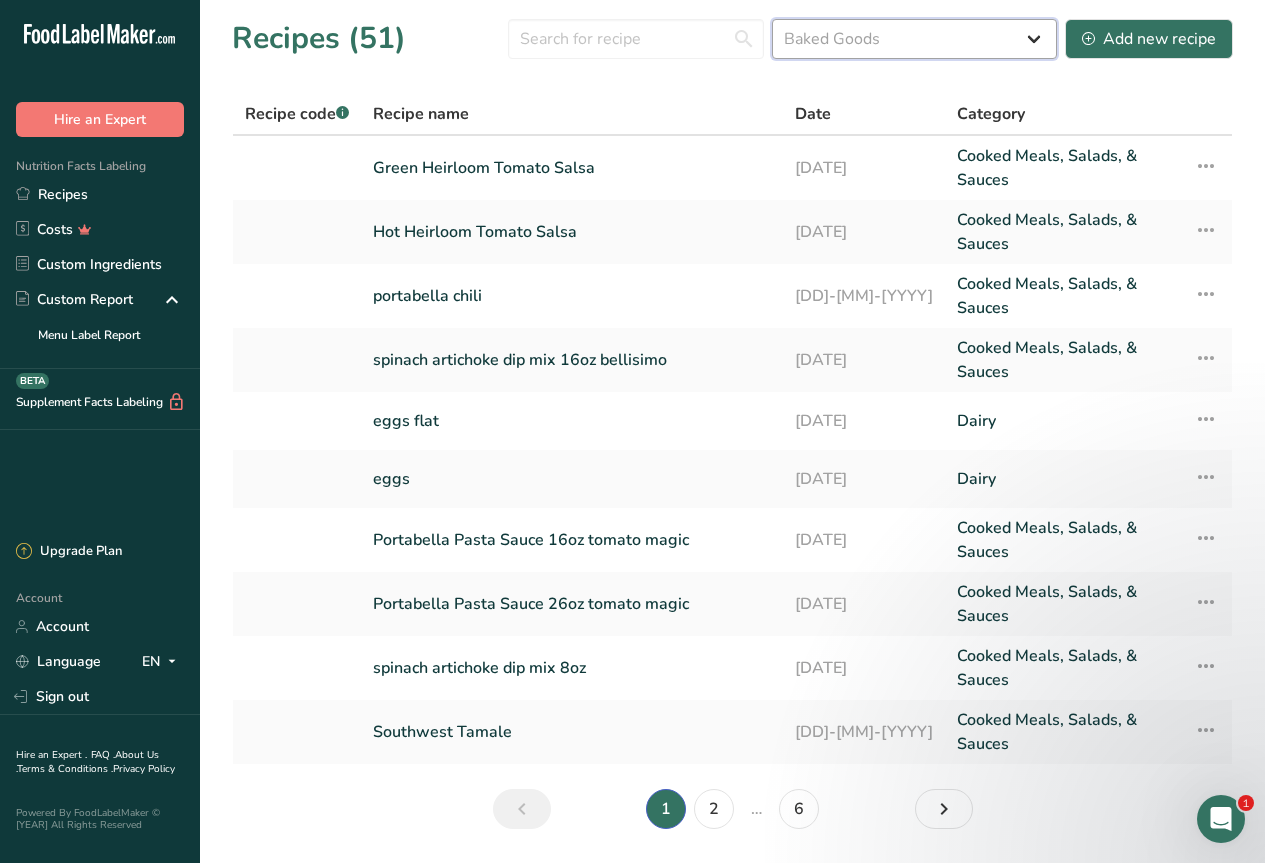 click on "Select category
All
Baked Goods
Beverages
Confectionery
Cooked Meals, Salads, & Sauces
Dairy
Snacks" at bounding box center [914, 39] 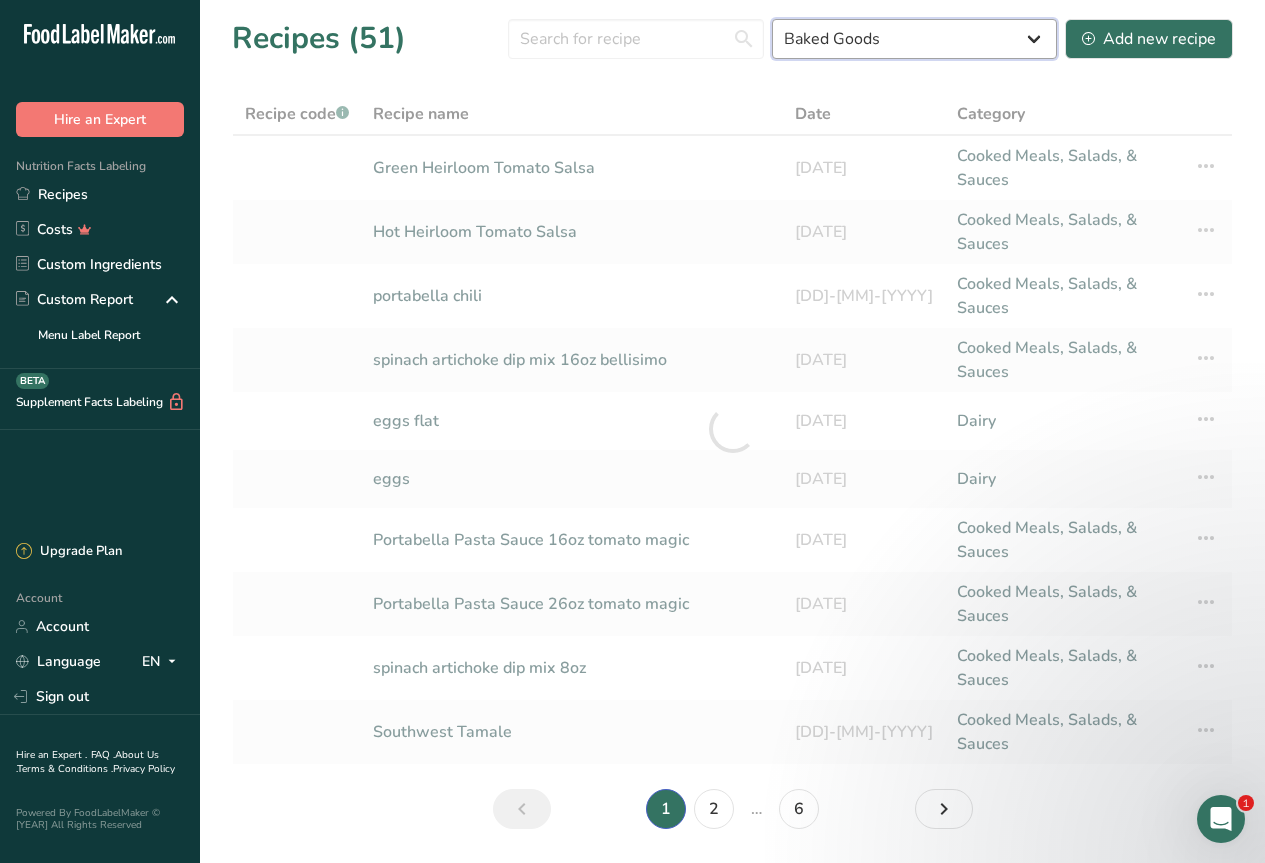 click on "All
Baked Goods
Beverages
Confectionery
Cooked Meals, Salads, & Sauces
Dairy
Snacks" at bounding box center [914, 39] 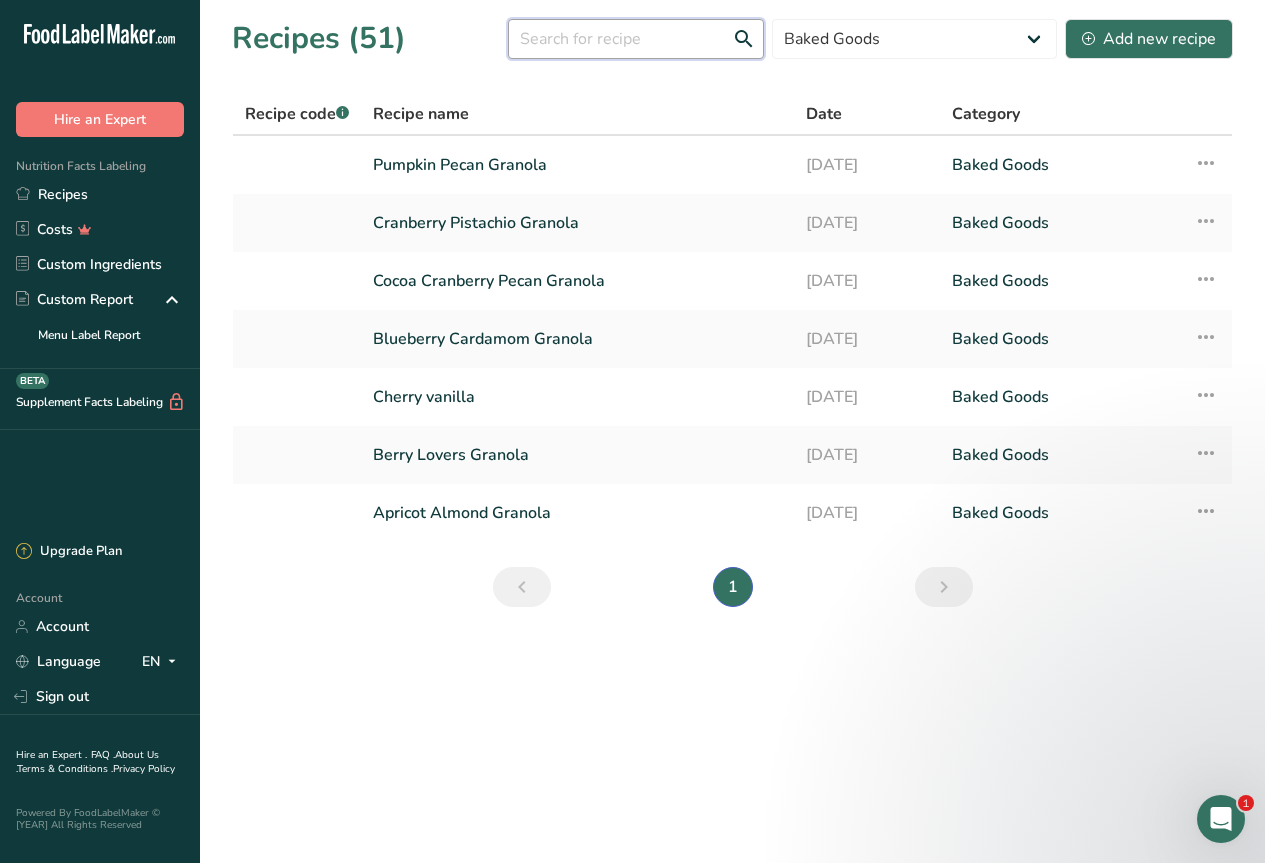 click at bounding box center [636, 39] 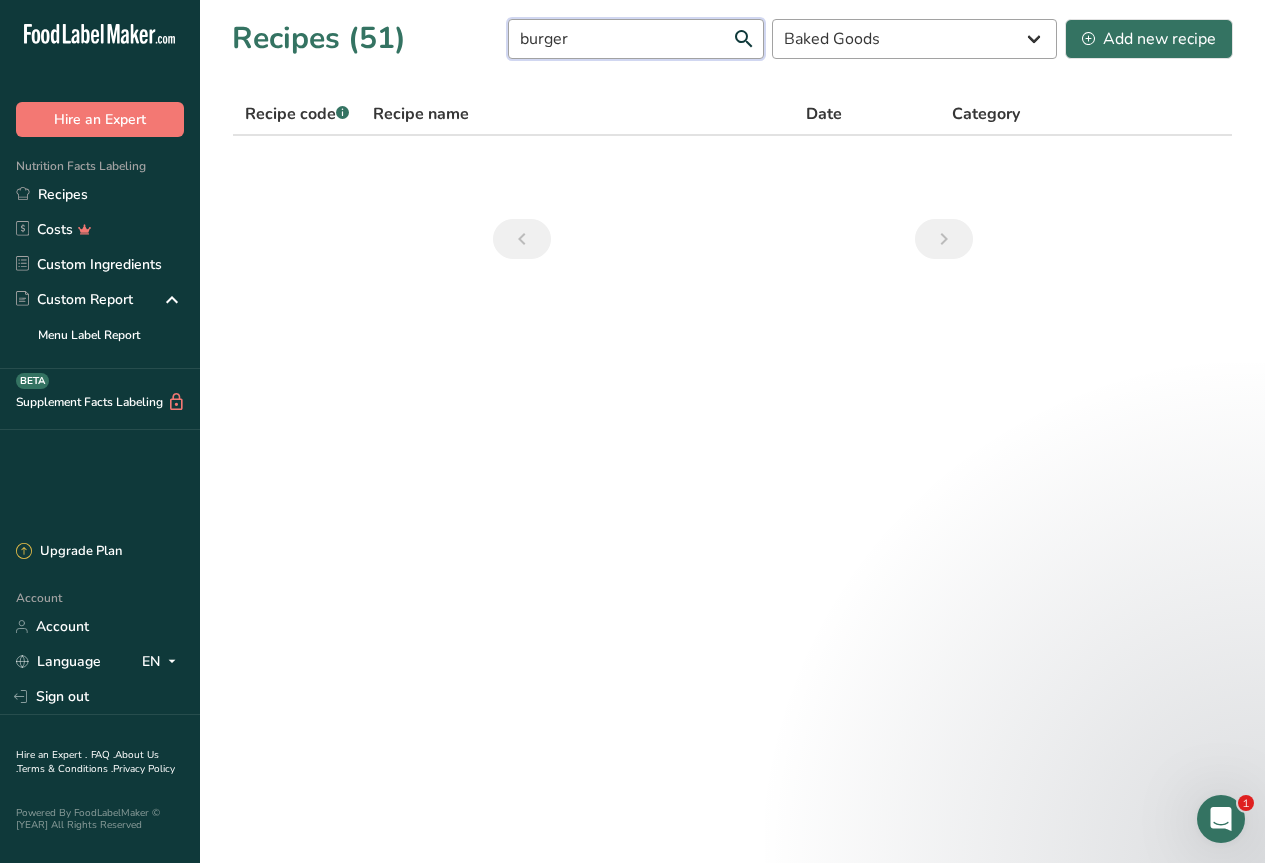 type on "burger" 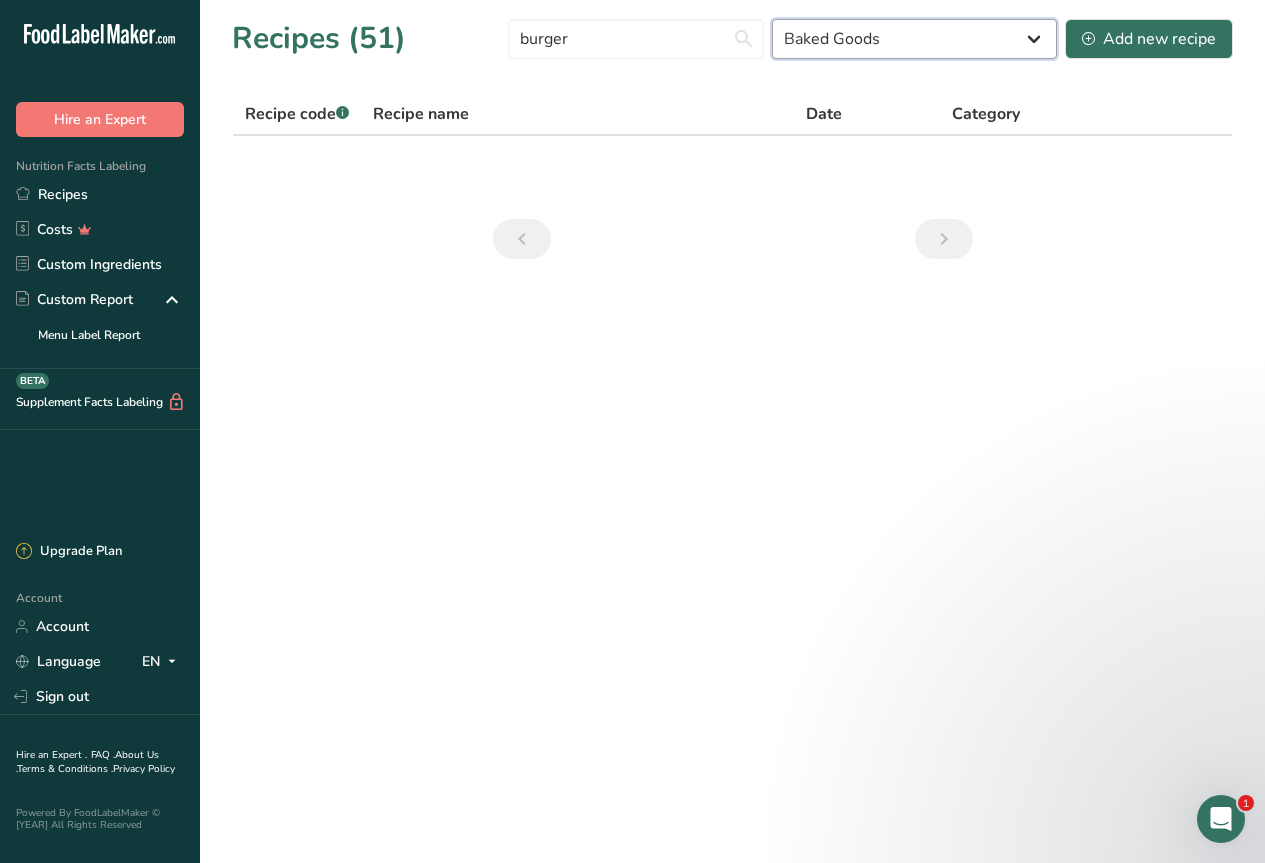 click on "All
Baked Goods
Beverages
Confectionery
Cooked Meals, Salads, & Sauces
Dairy
Snacks" at bounding box center [914, 39] 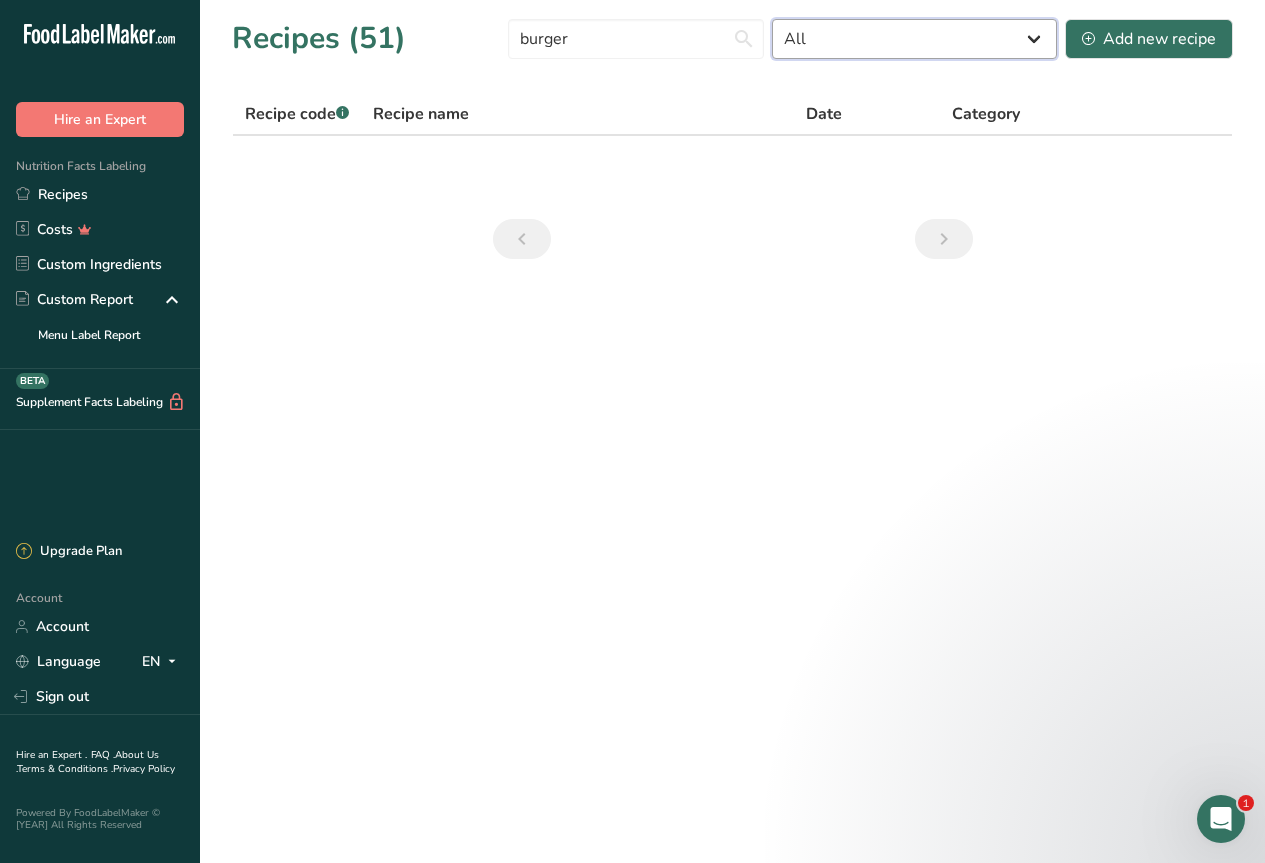 click on "All
Baked Goods
Beverages
Confectionery
Cooked Meals, Salads, & Sauces
Dairy
Snacks" at bounding box center [914, 39] 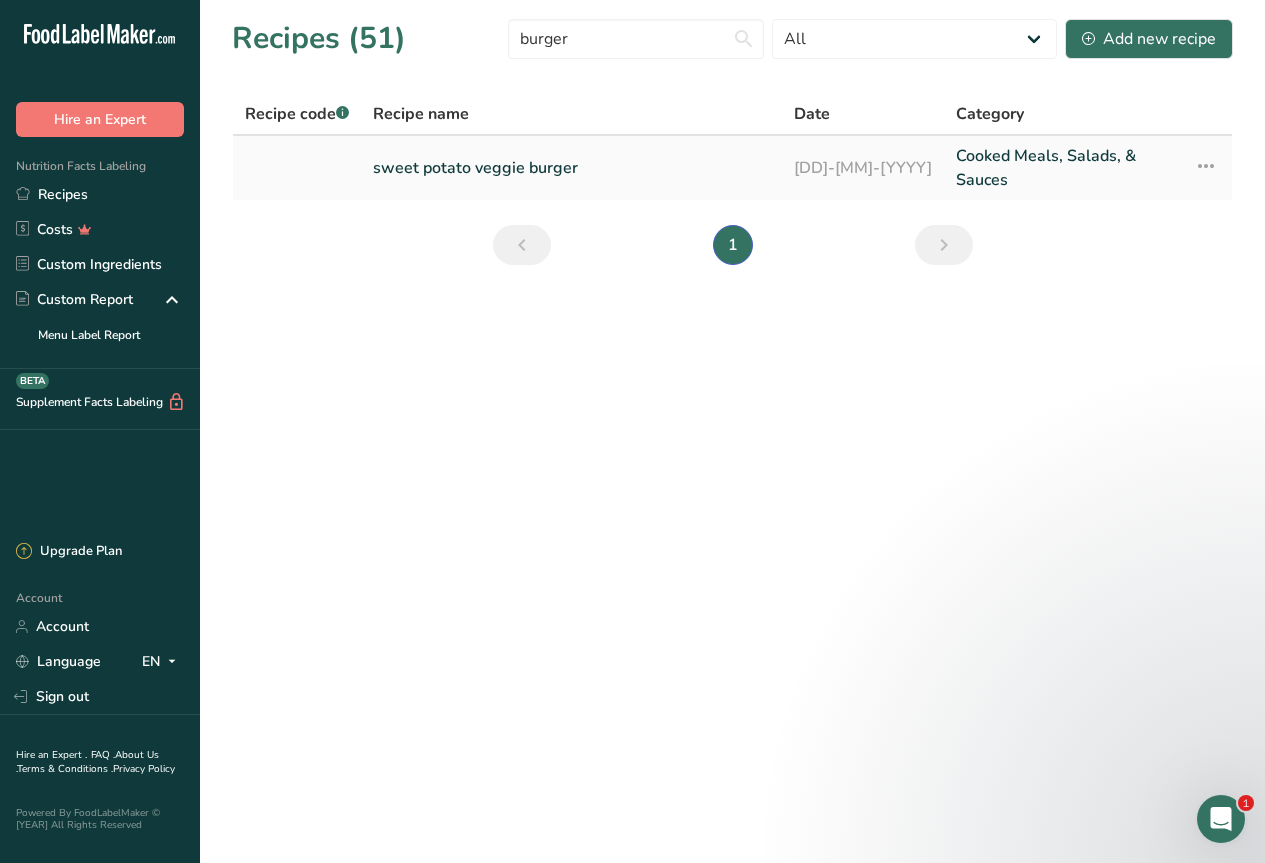 click on "sweet potato veggie burger" at bounding box center [571, 168] 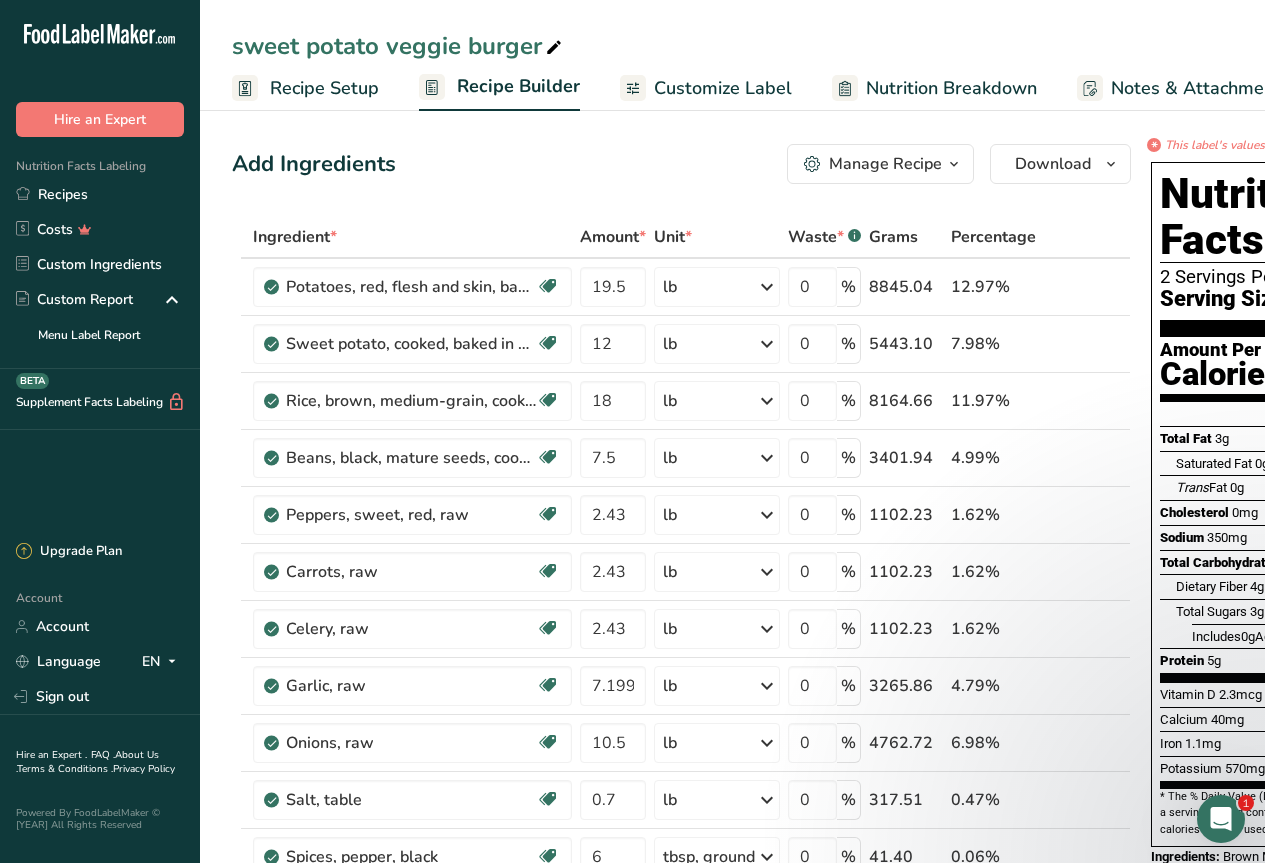 click on "Customize Label" at bounding box center (723, 88) 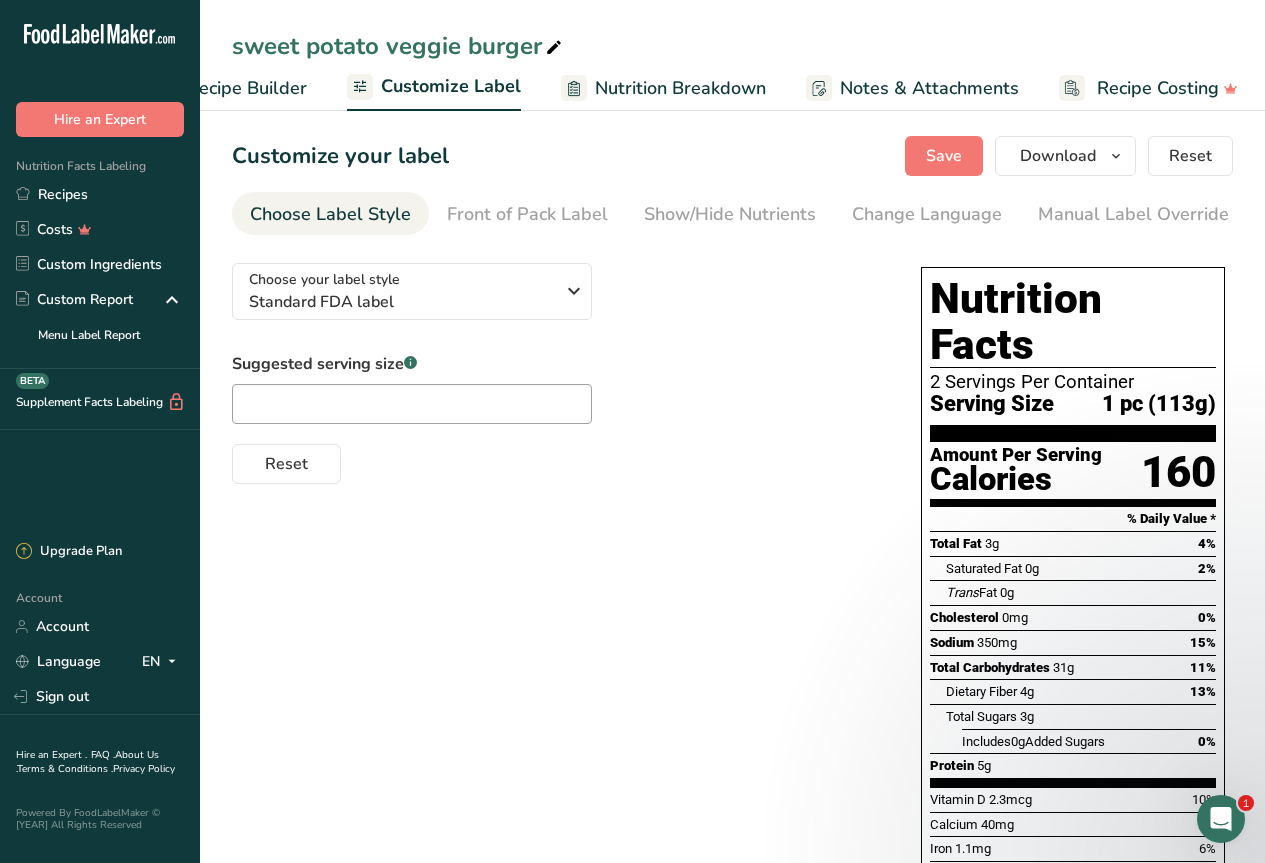 scroll, scrollTop: 0, scrollLeft: 275, axis: horizontal 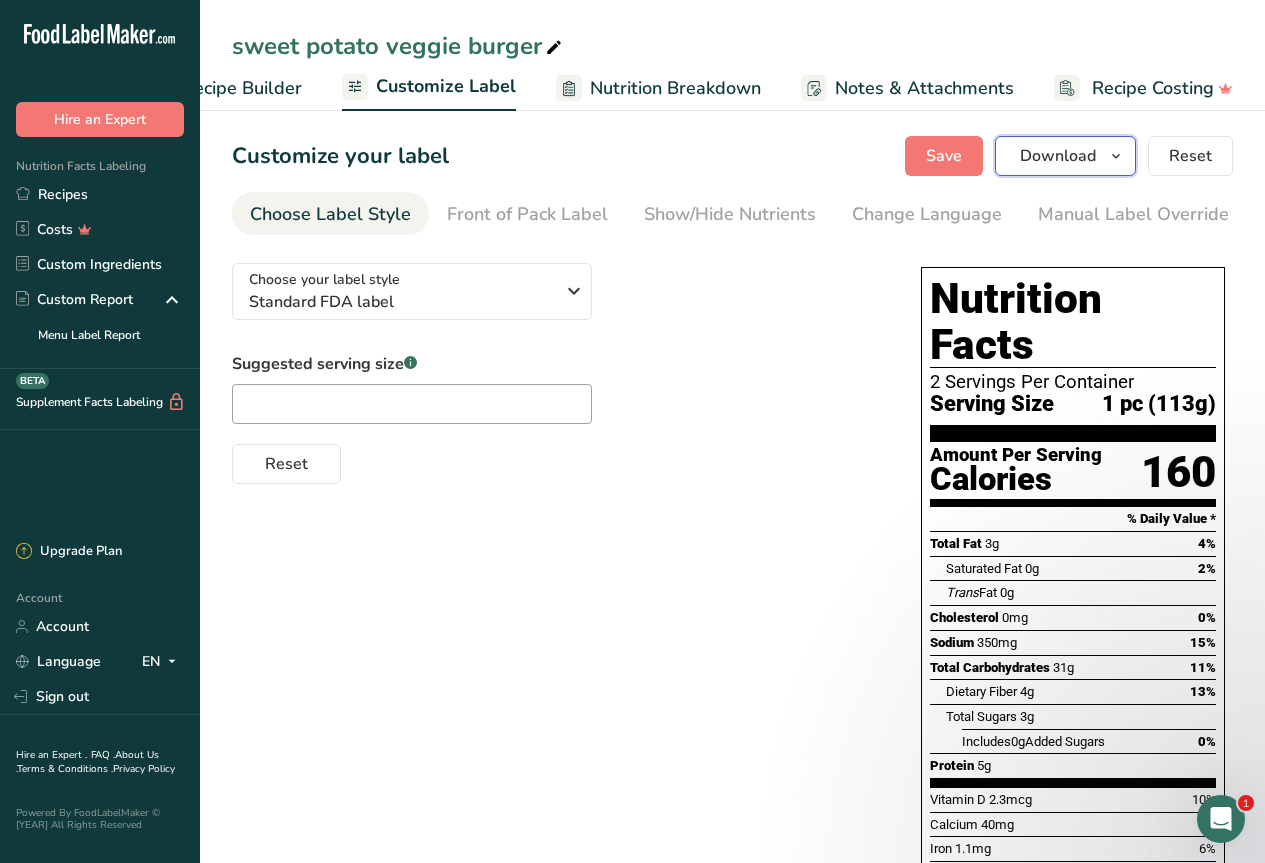 click on "Download" at bounding box center (1058, 156) 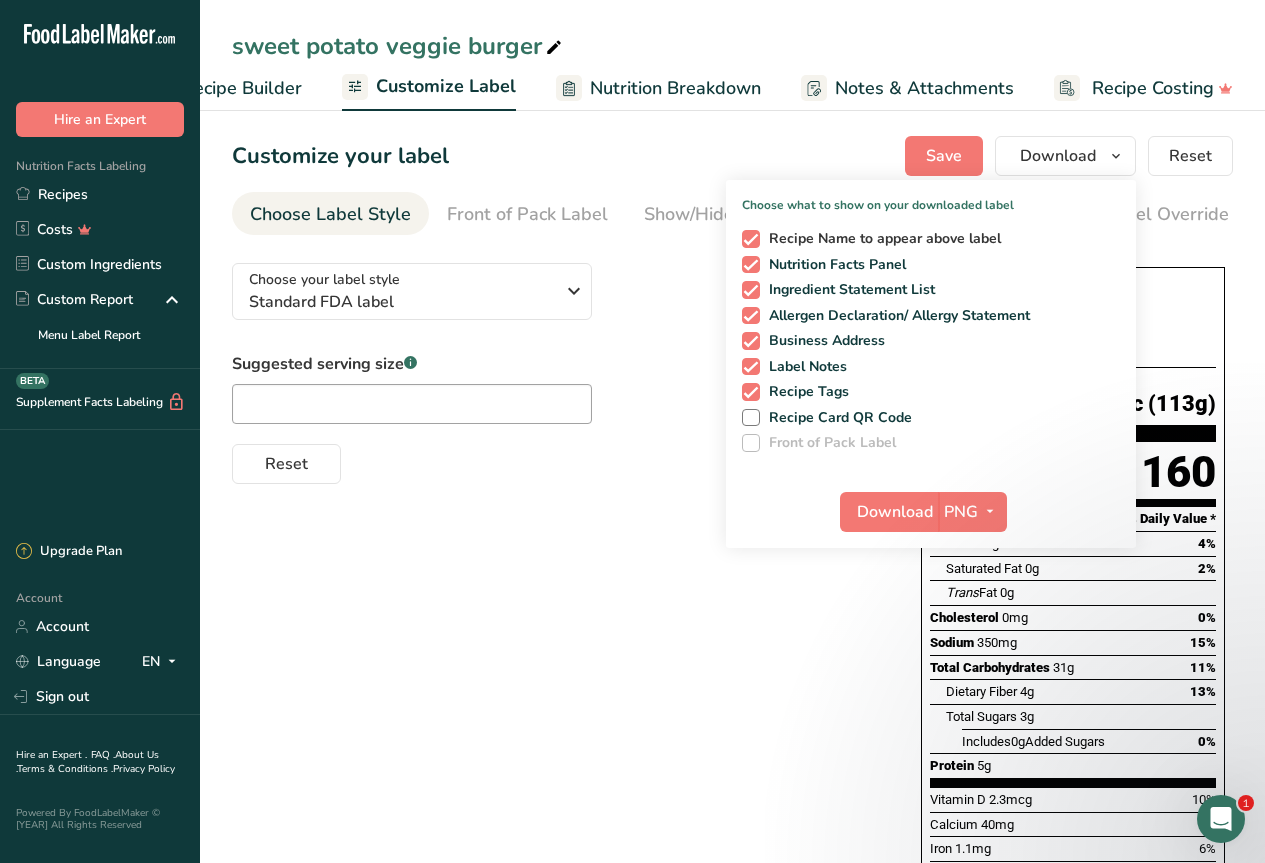 click at bounding box center [751, 239] 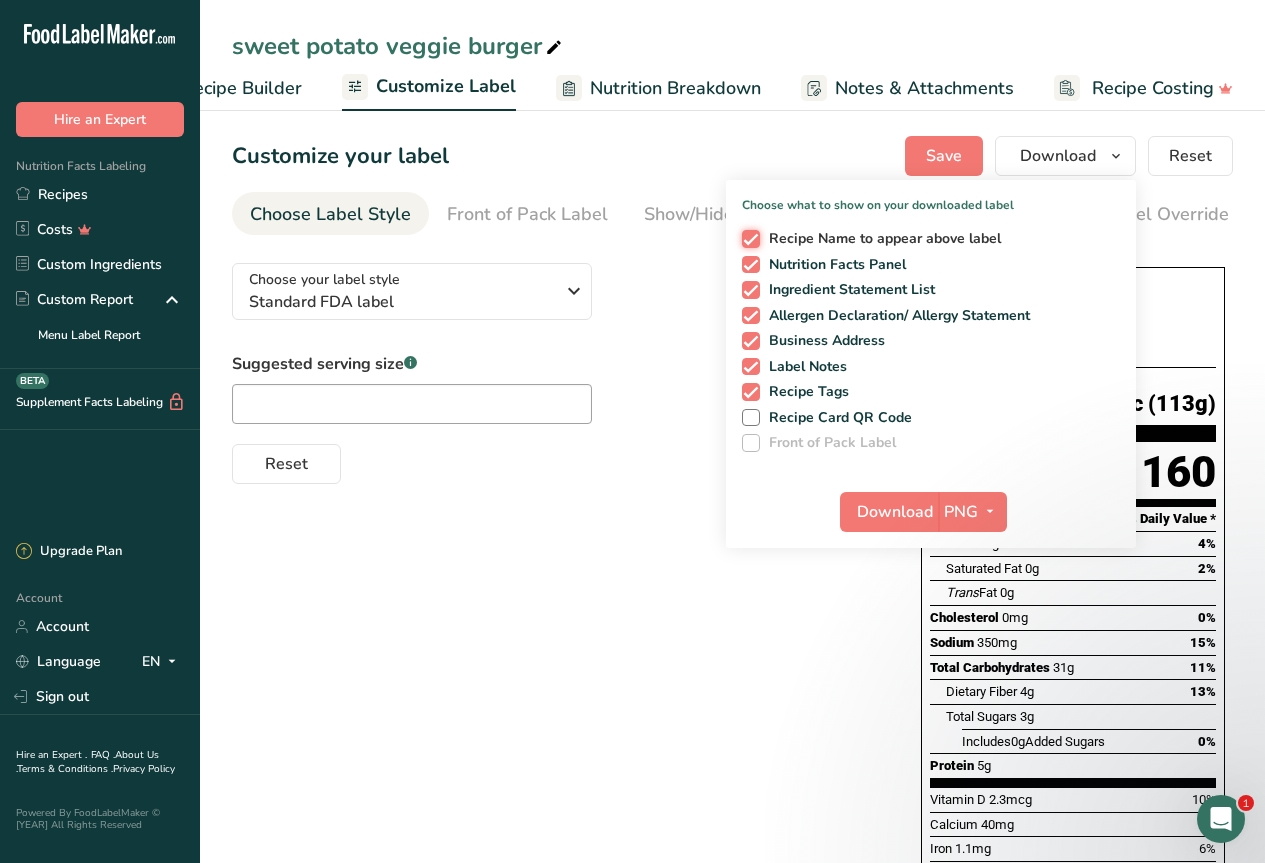 click on "Recipe Name to appear above label" at bounding box center (748, 238) 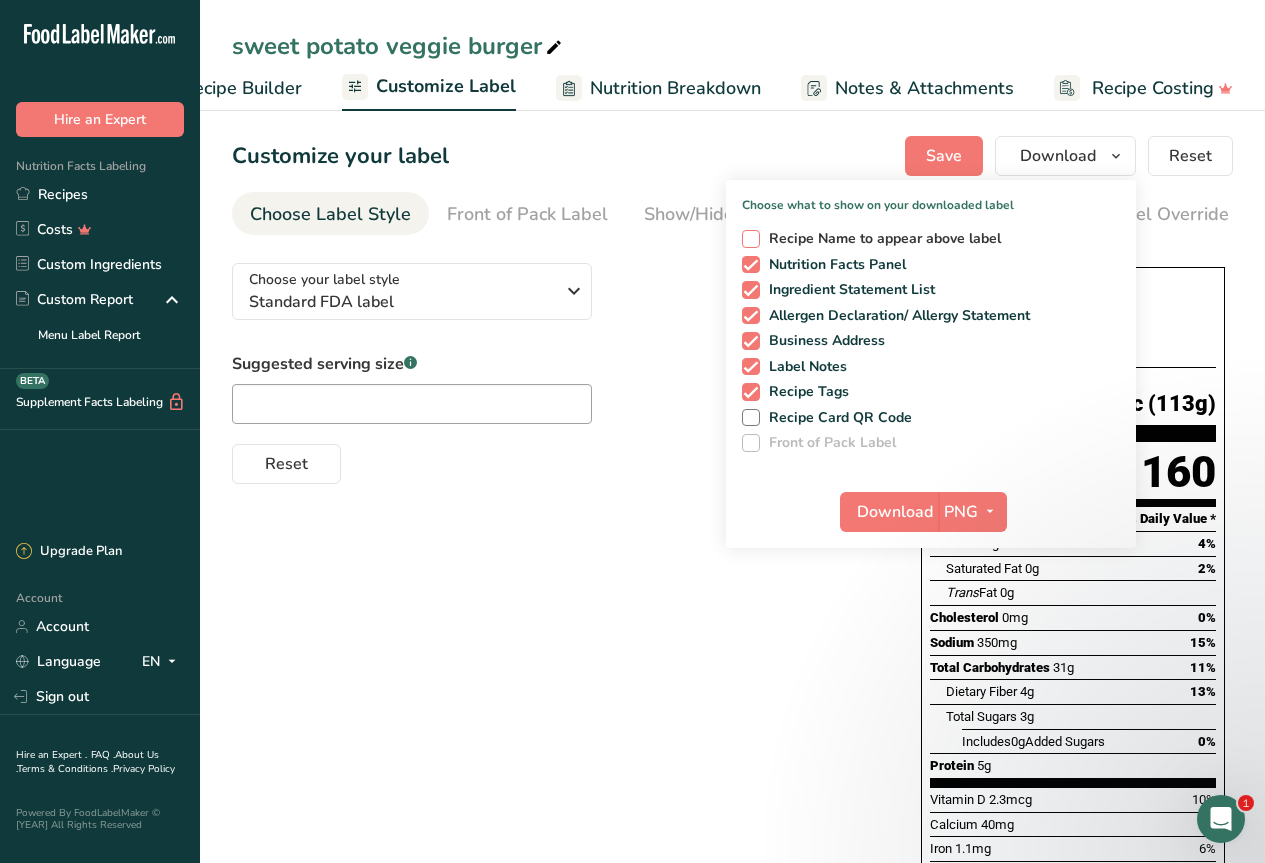 click at bounding box center [751, 239] 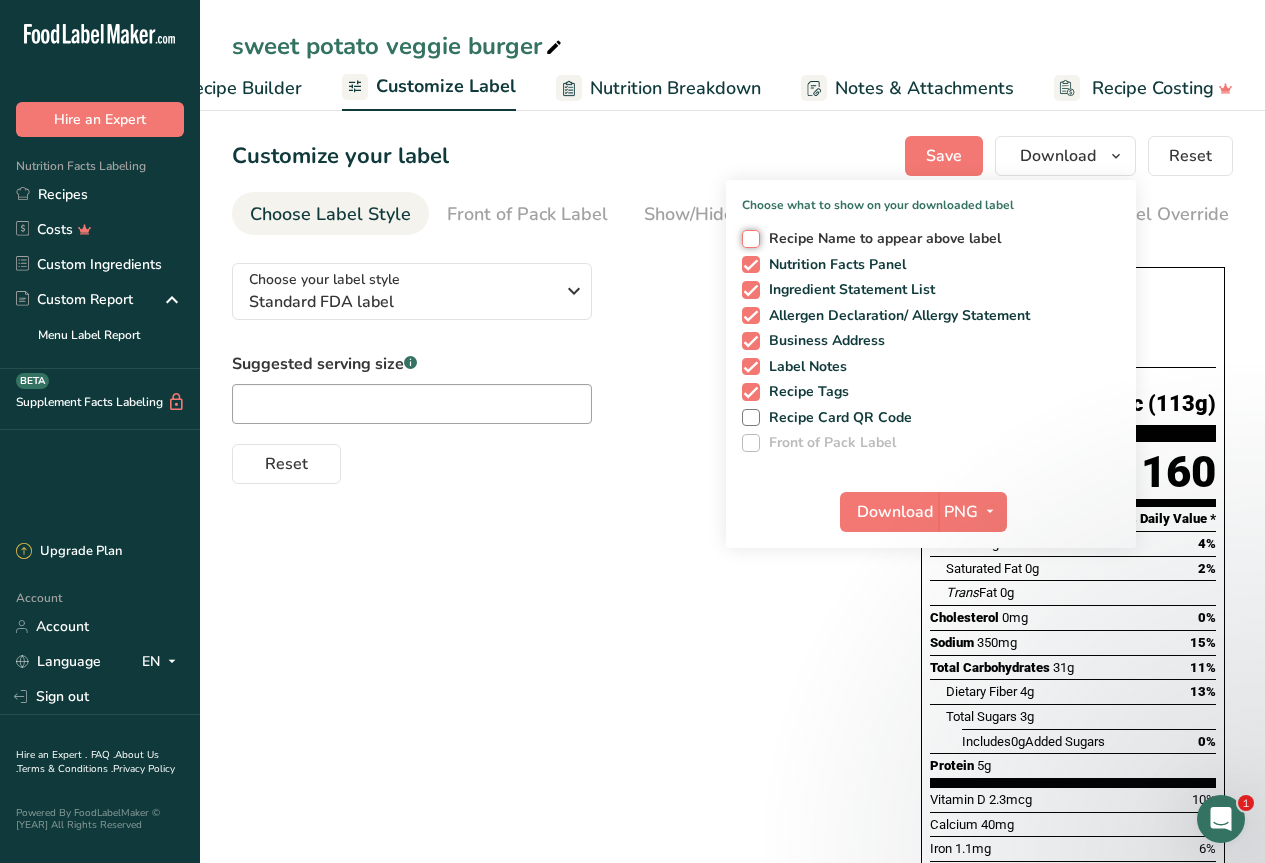 click on "Recipe Name to appear above label" at bounding box center (748, 238) 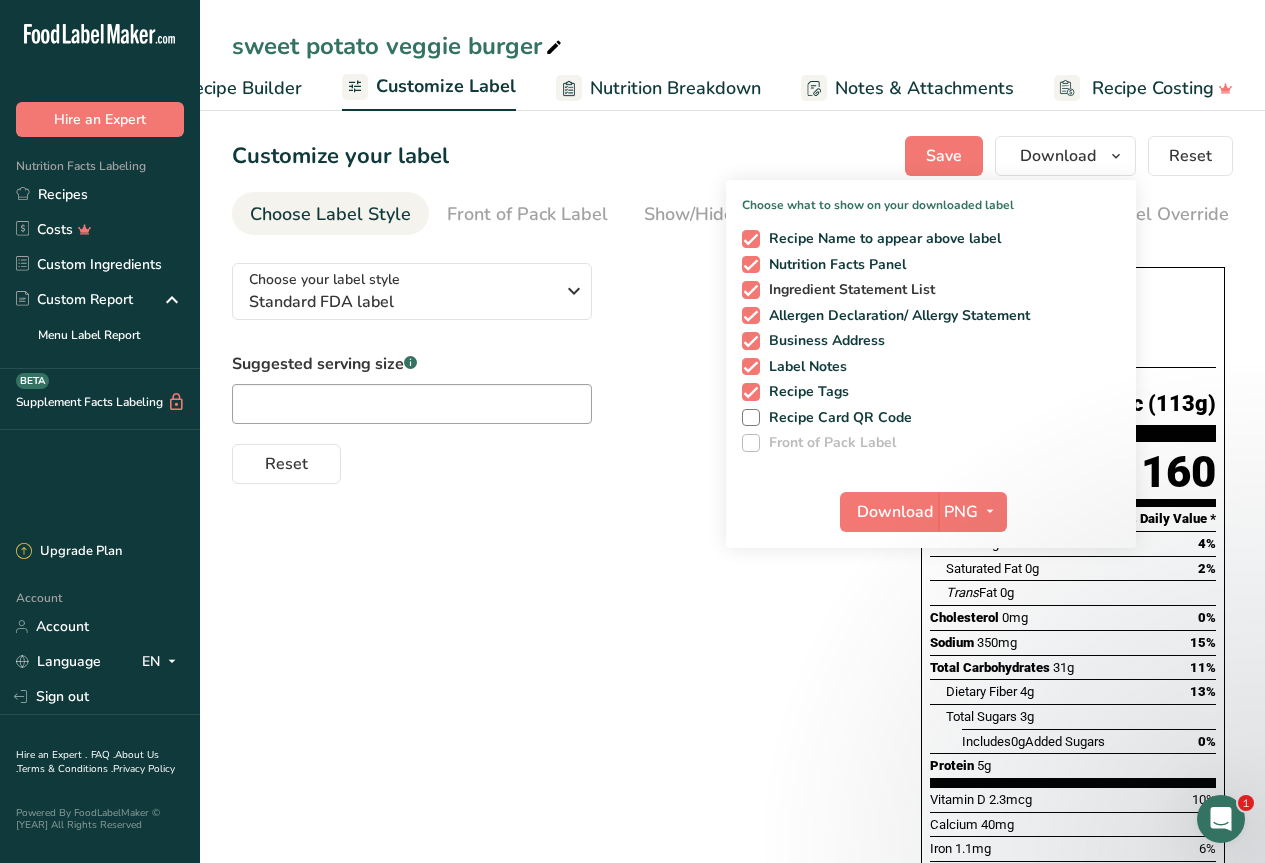 click at bounding box center [751, 290] 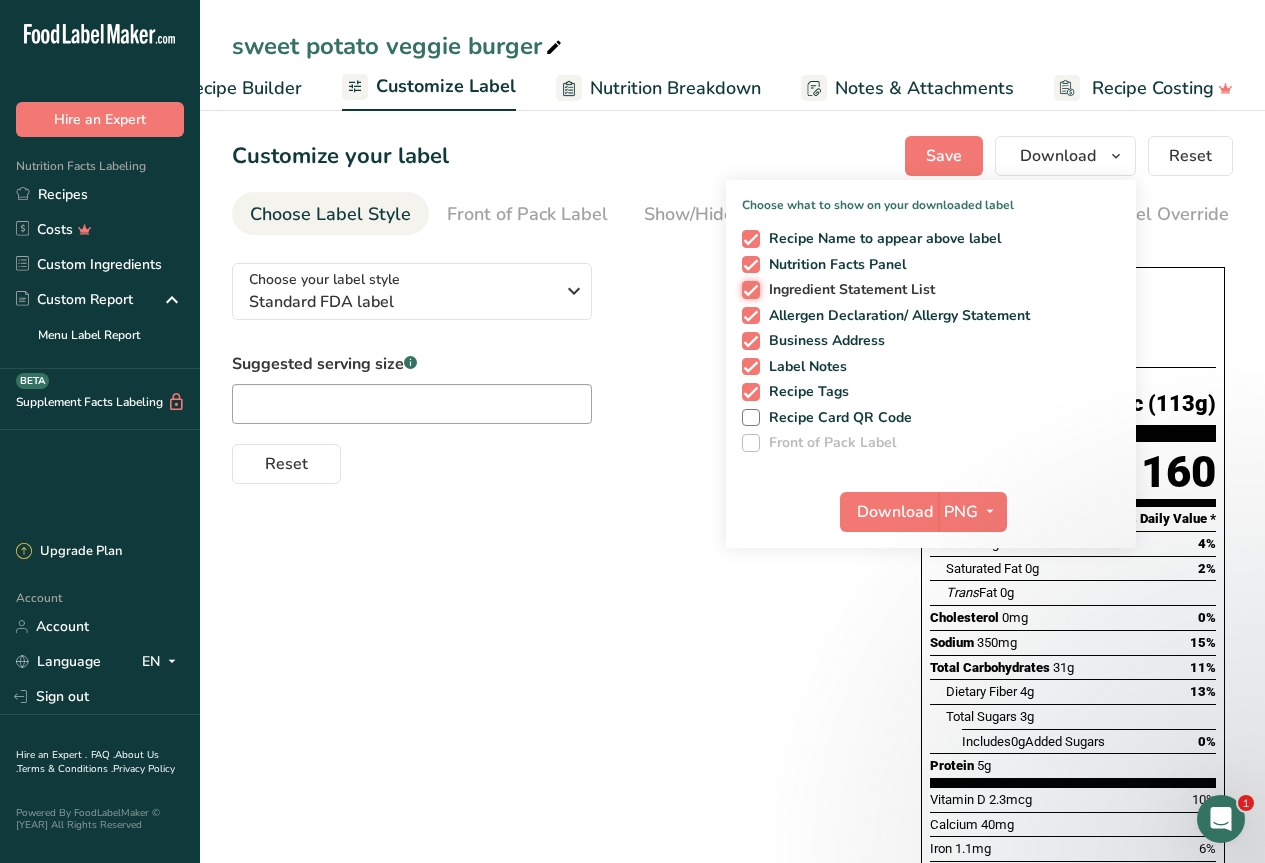 click on "Ingredient Statement List" at bounding box center [748, 289] 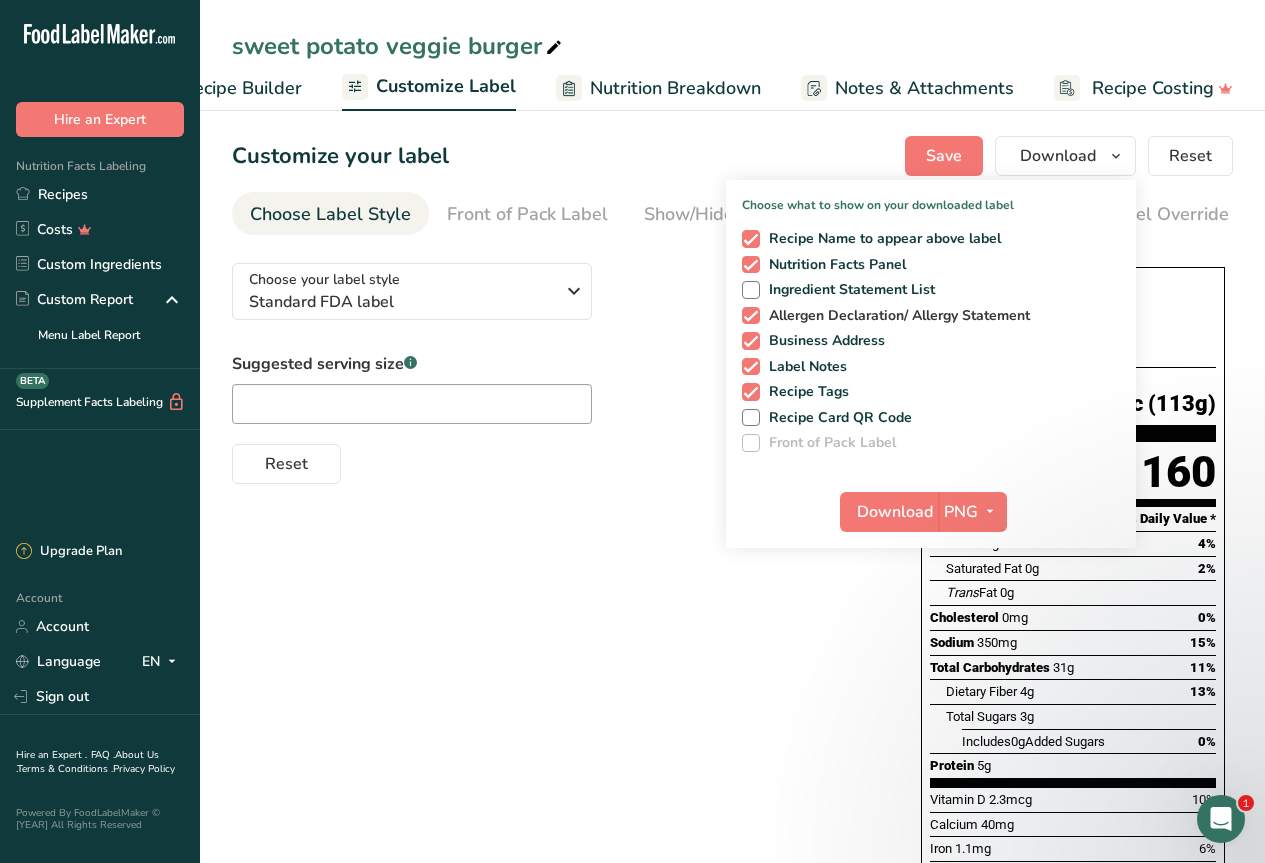 click at bounding box center (751, 316) 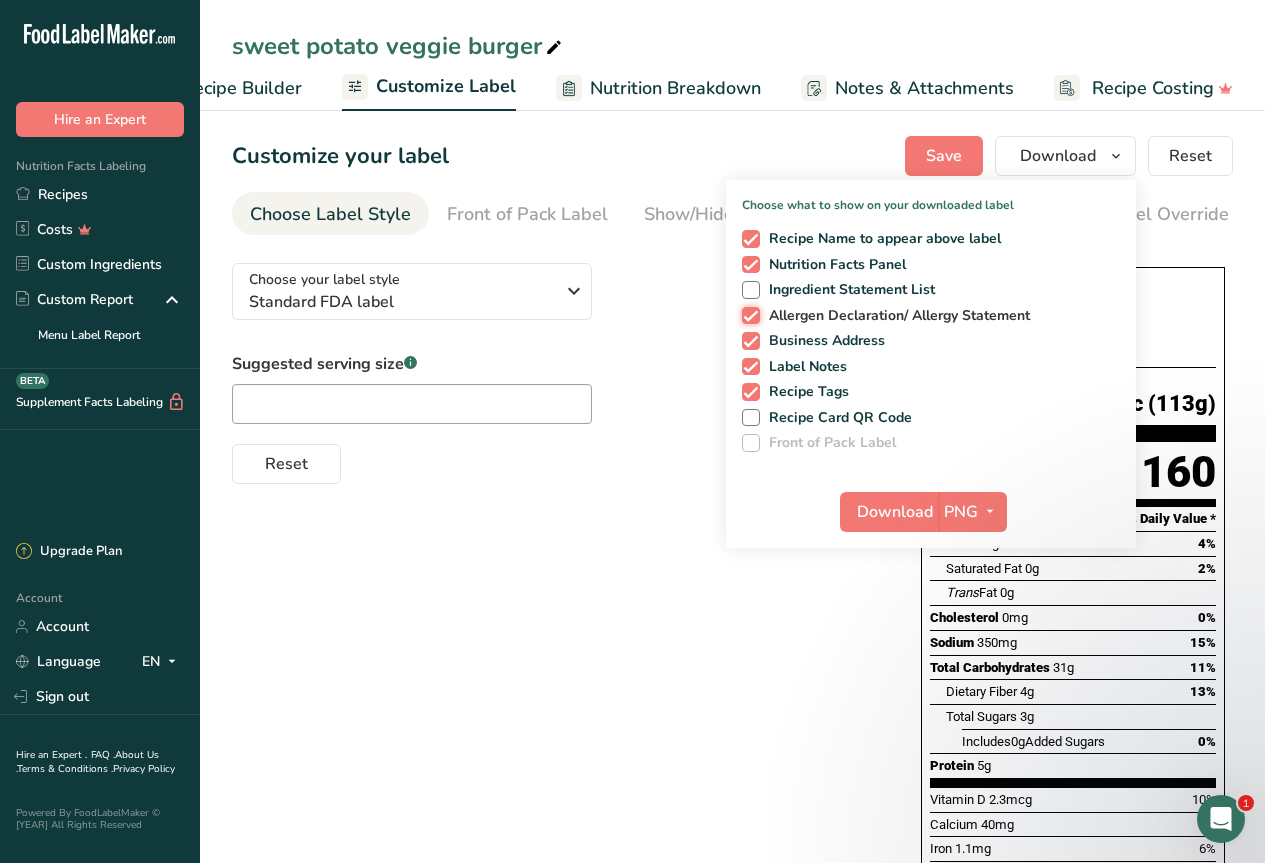 click on "Allergen Declaration/ Allergy Statement" at bounding box center (748, 315) 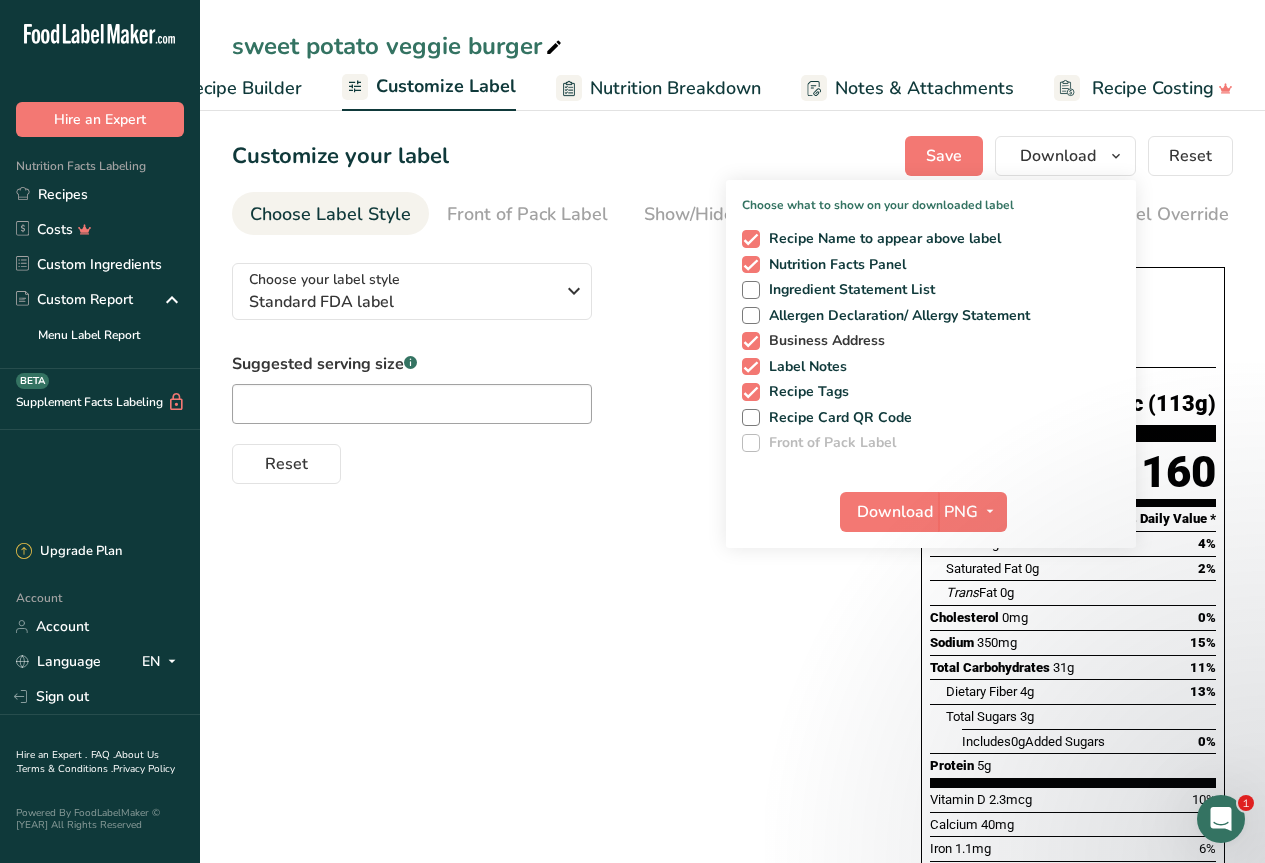click at bounding box center (751, 341) 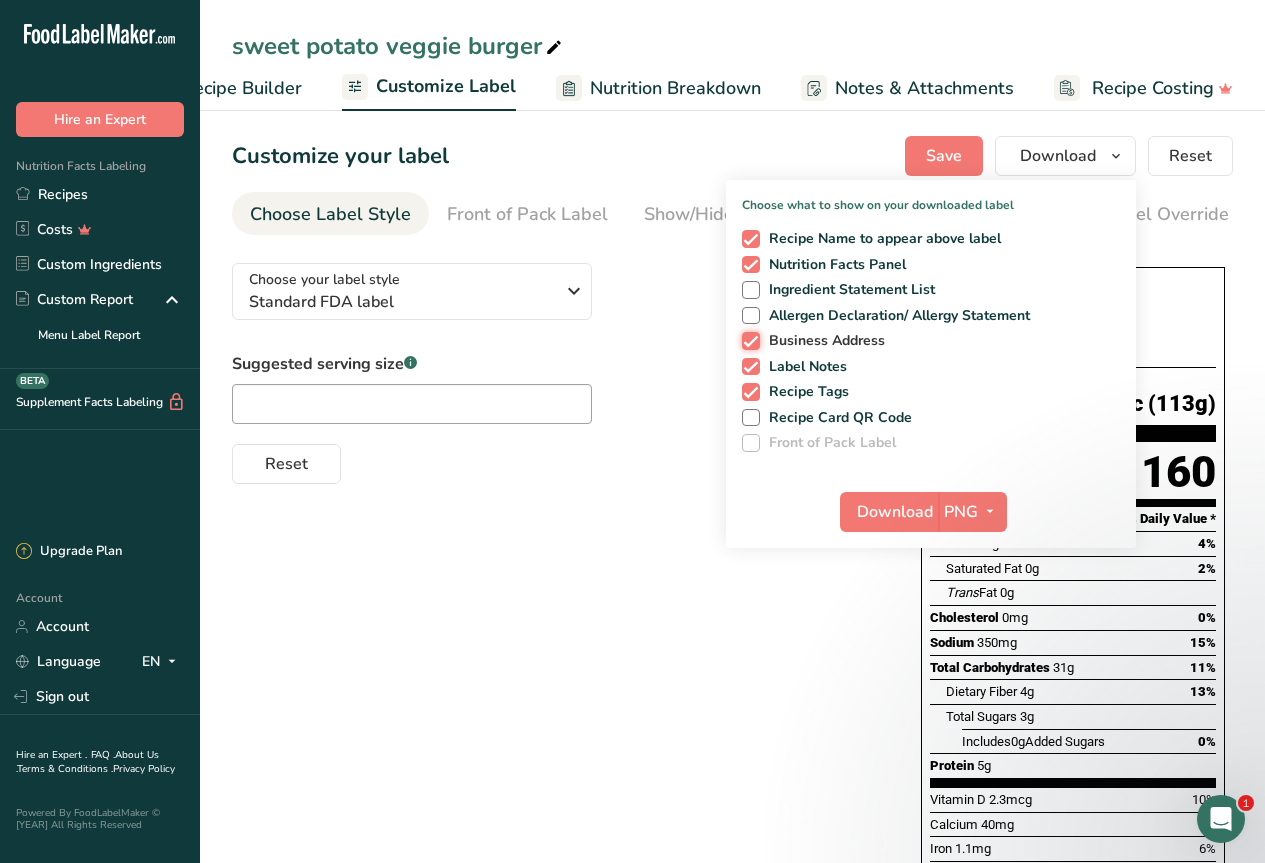 click on "Business Address" at bounding box center (748, 340) 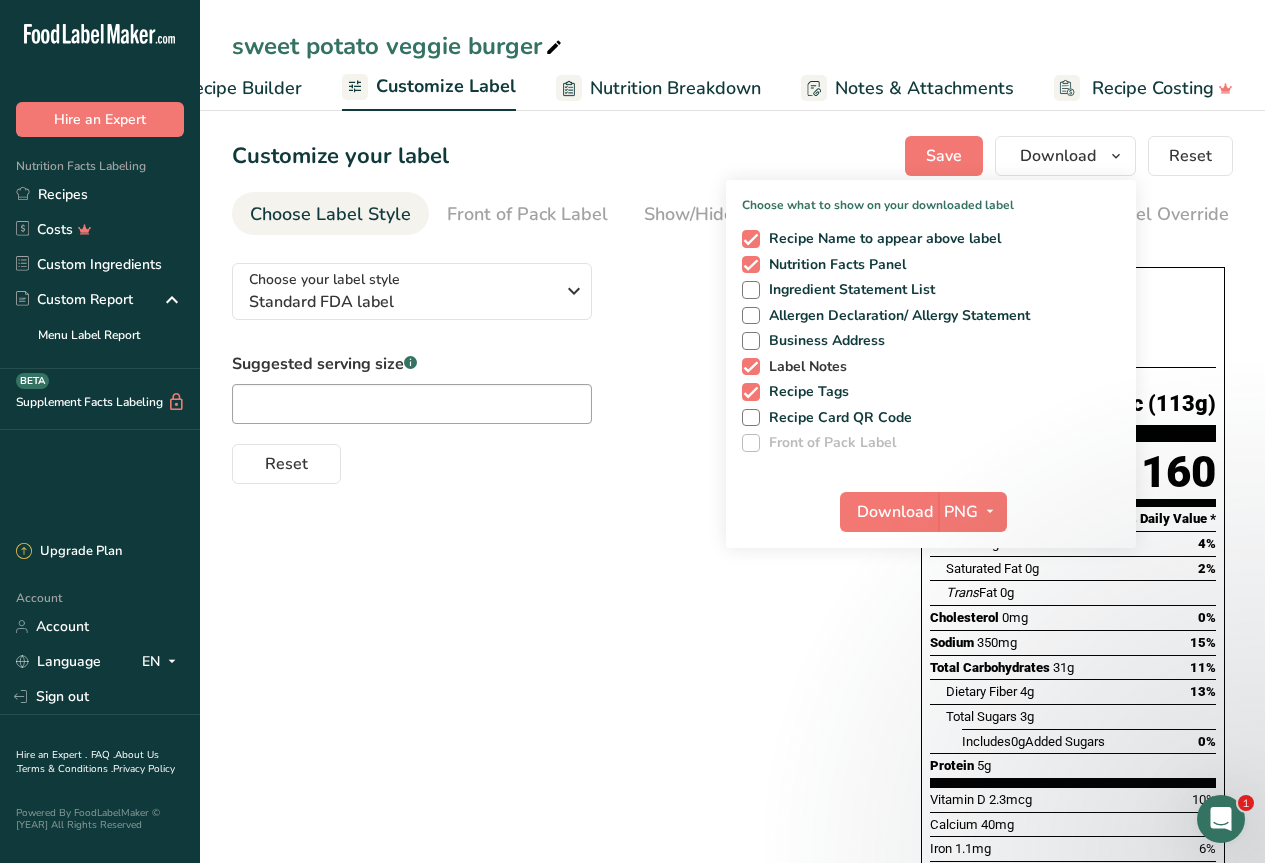 drag, startPoint x: 749, startPoint y: 360, endPoint x: 749, endPoint y: 373, distance: 13 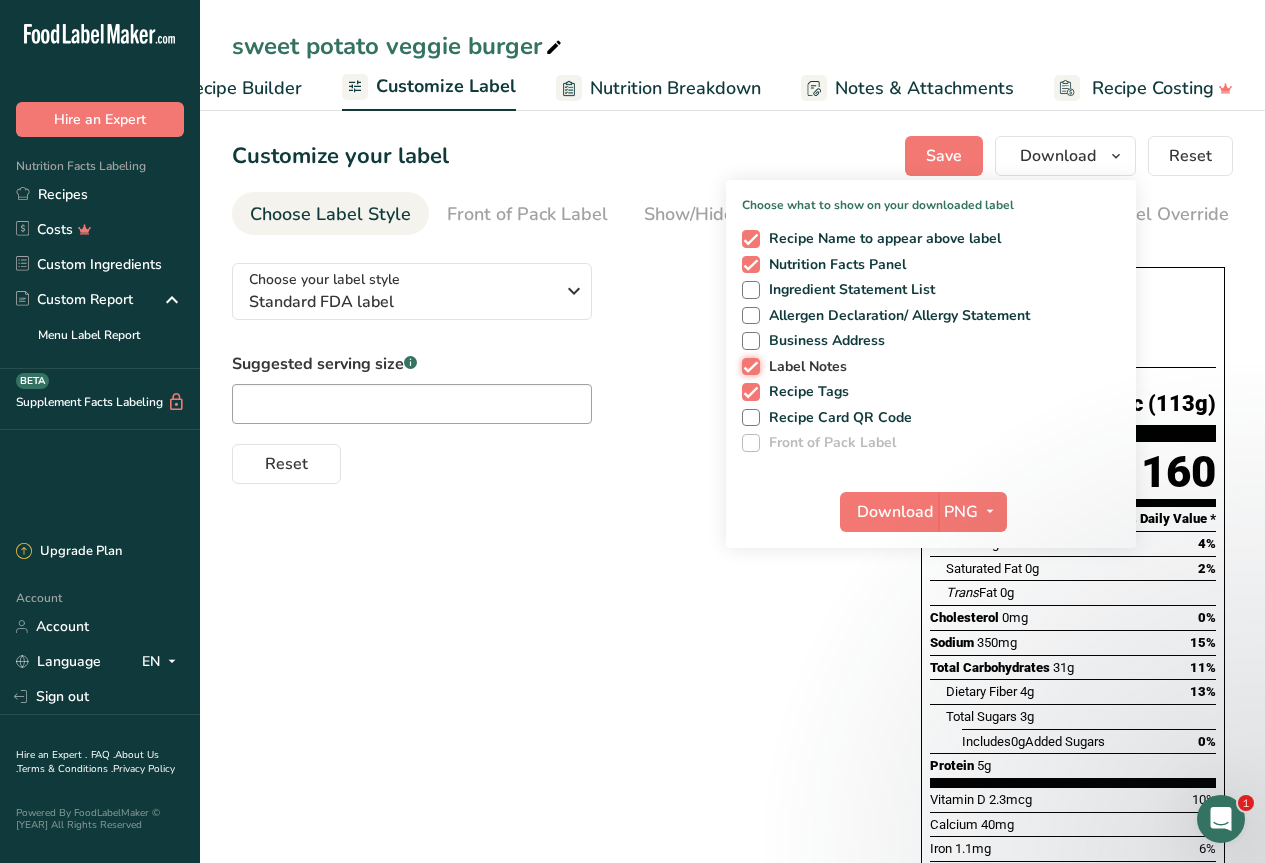 click on "Label Notes" at bounding box center (748, 366) 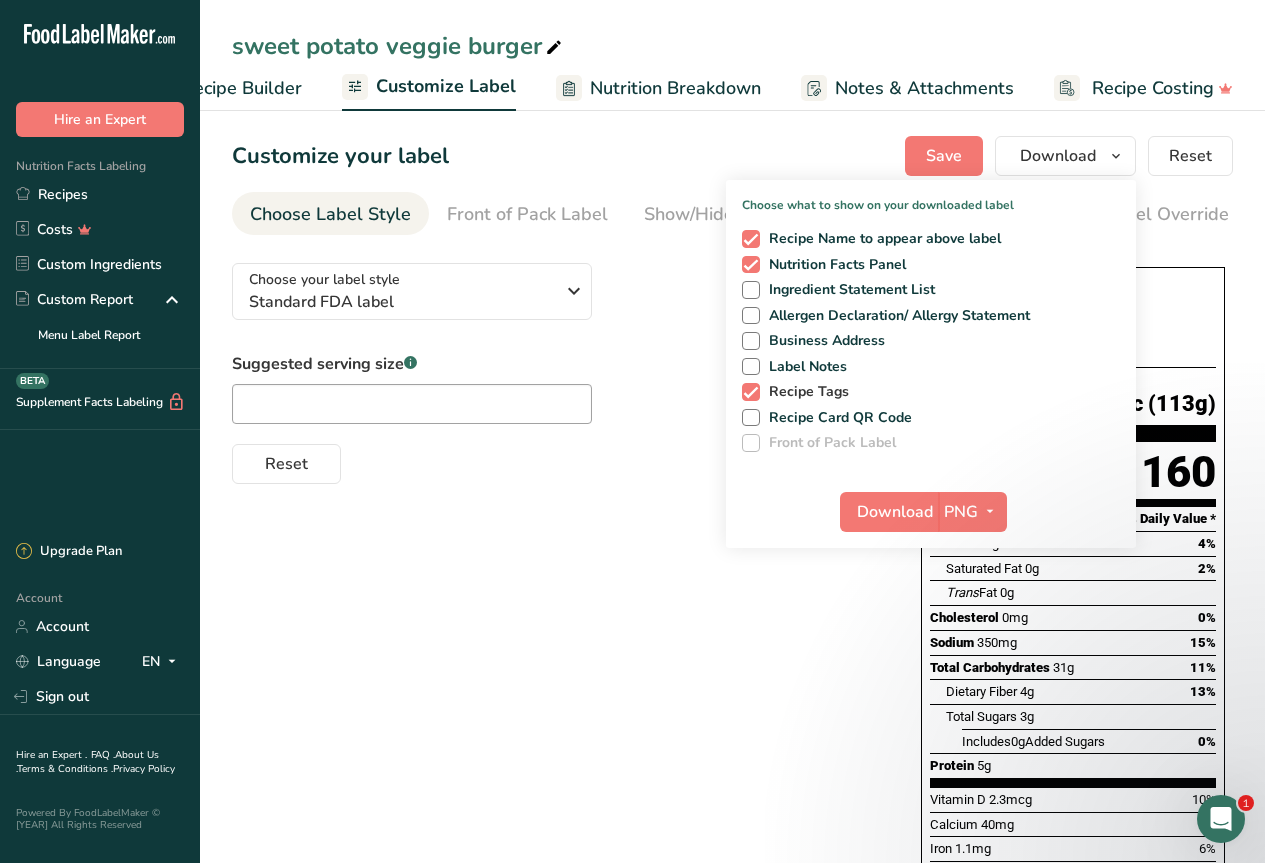 click at bounding box center (751, 392) 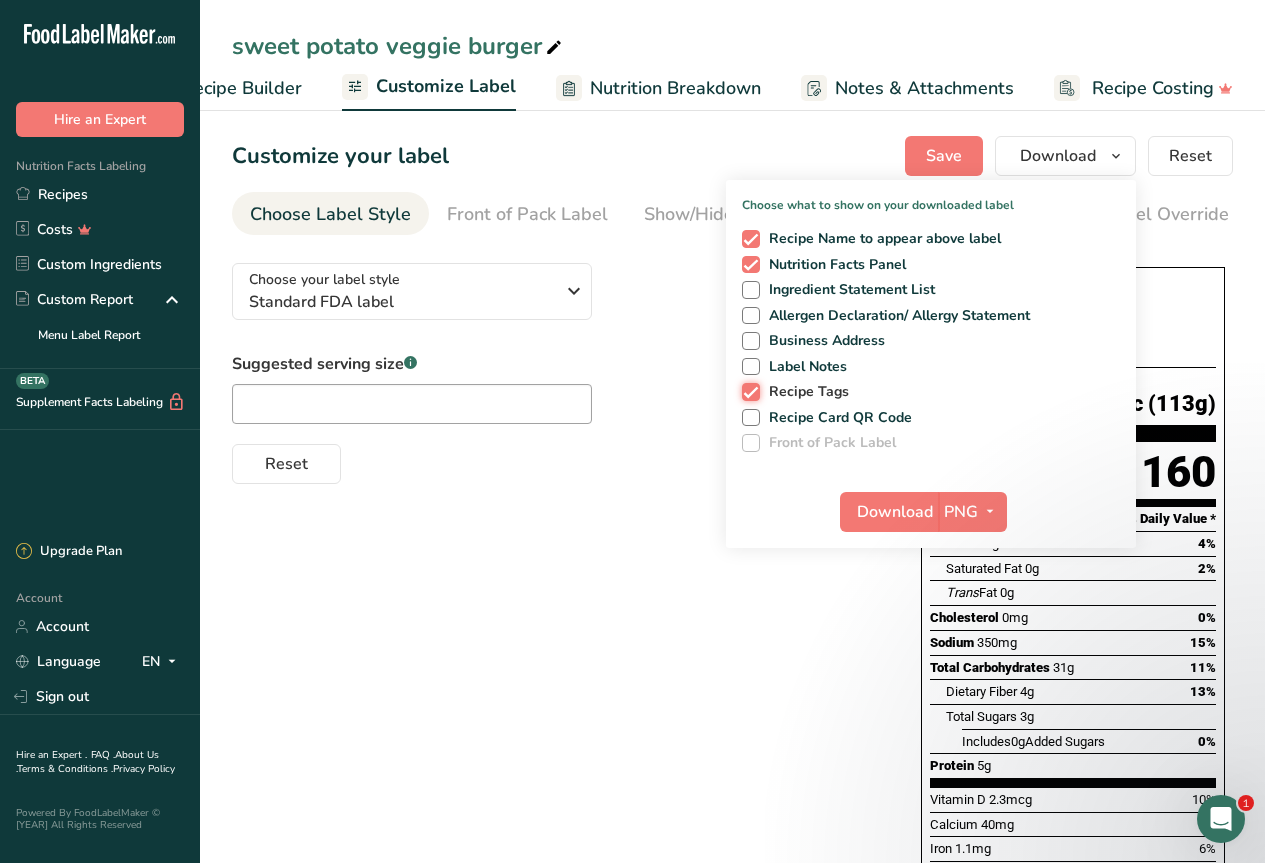 click on "Recipe Tags" at bounding box center [748, 391] 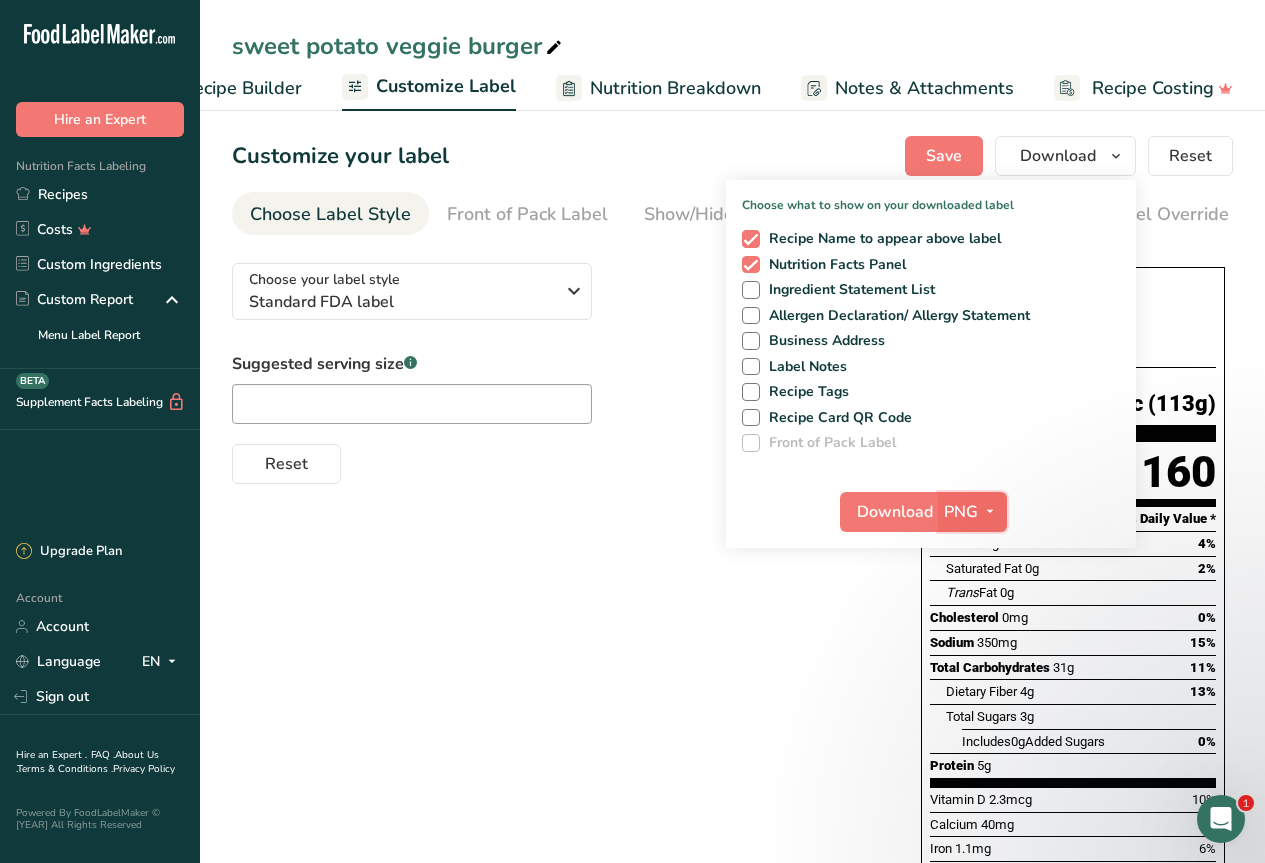 click on "PNG" at bounding box center [961, 512] 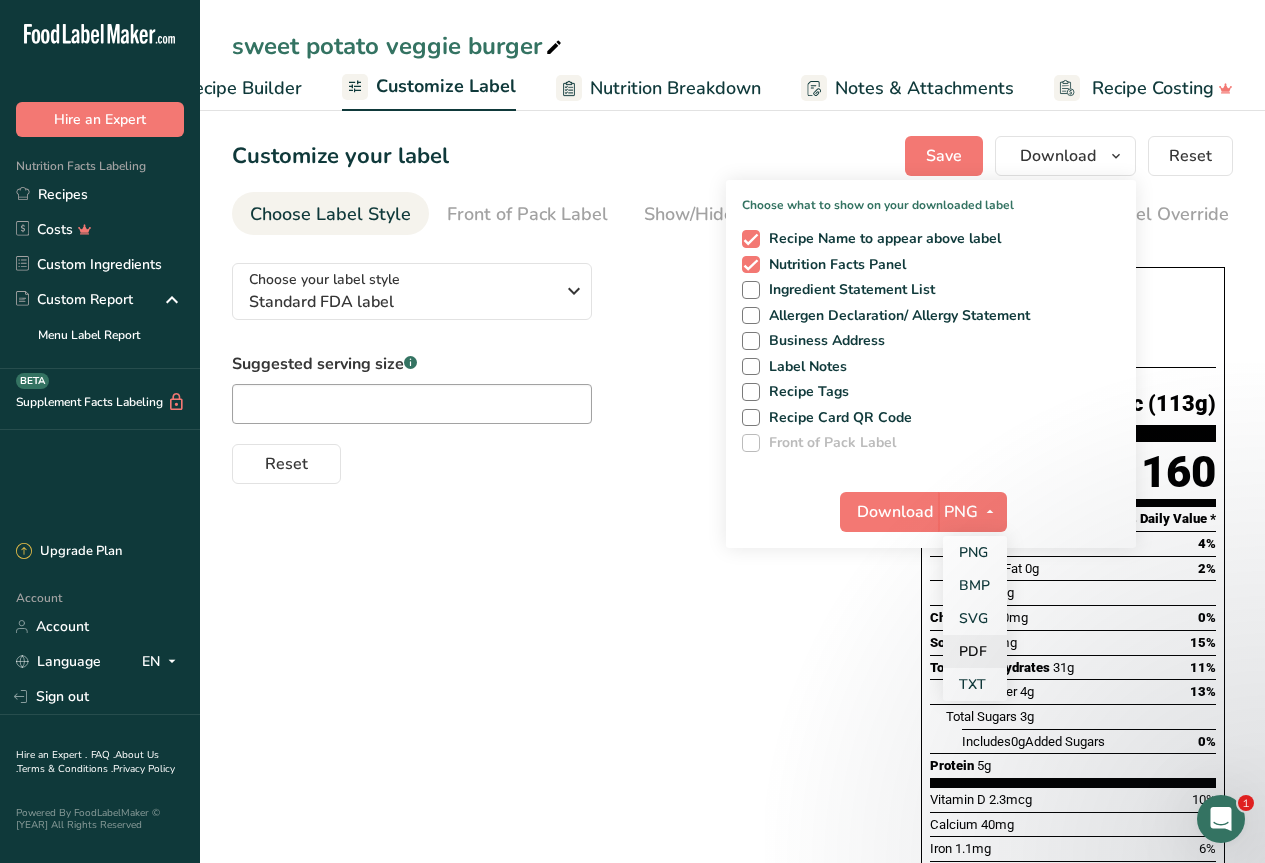 click on "PDF" at bounding box center [975, 651] 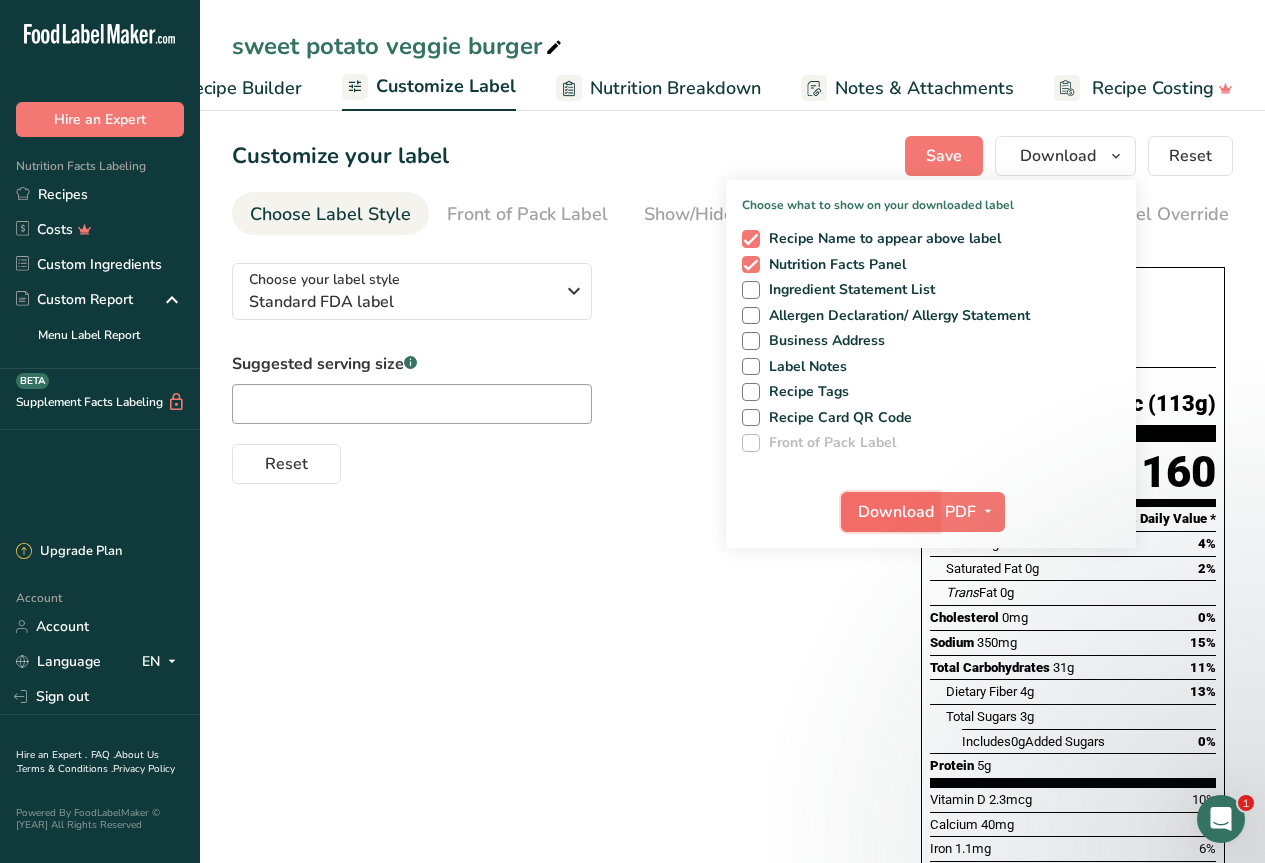 click on "Download" at bounding box center (896, 512) 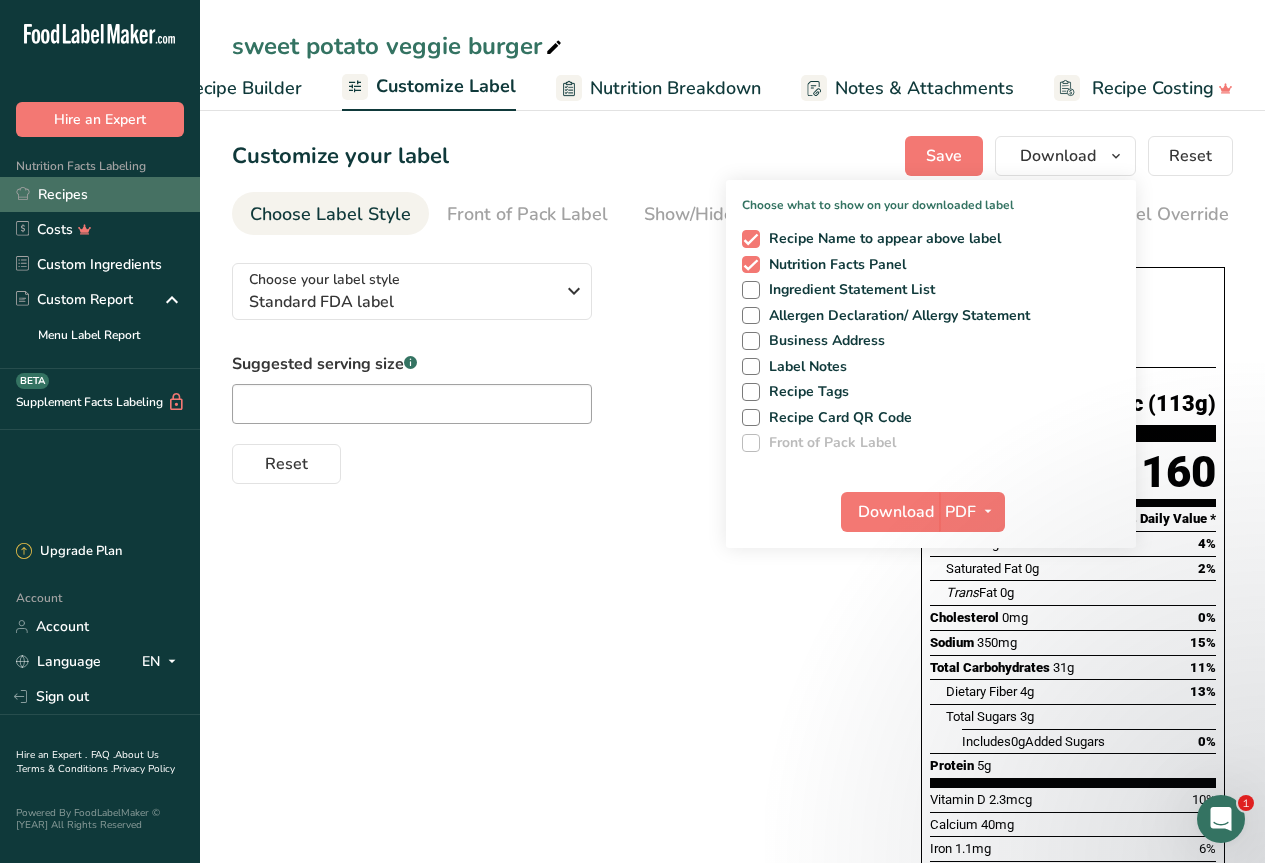 click on "Recipes" at bounding box center (100, 194) 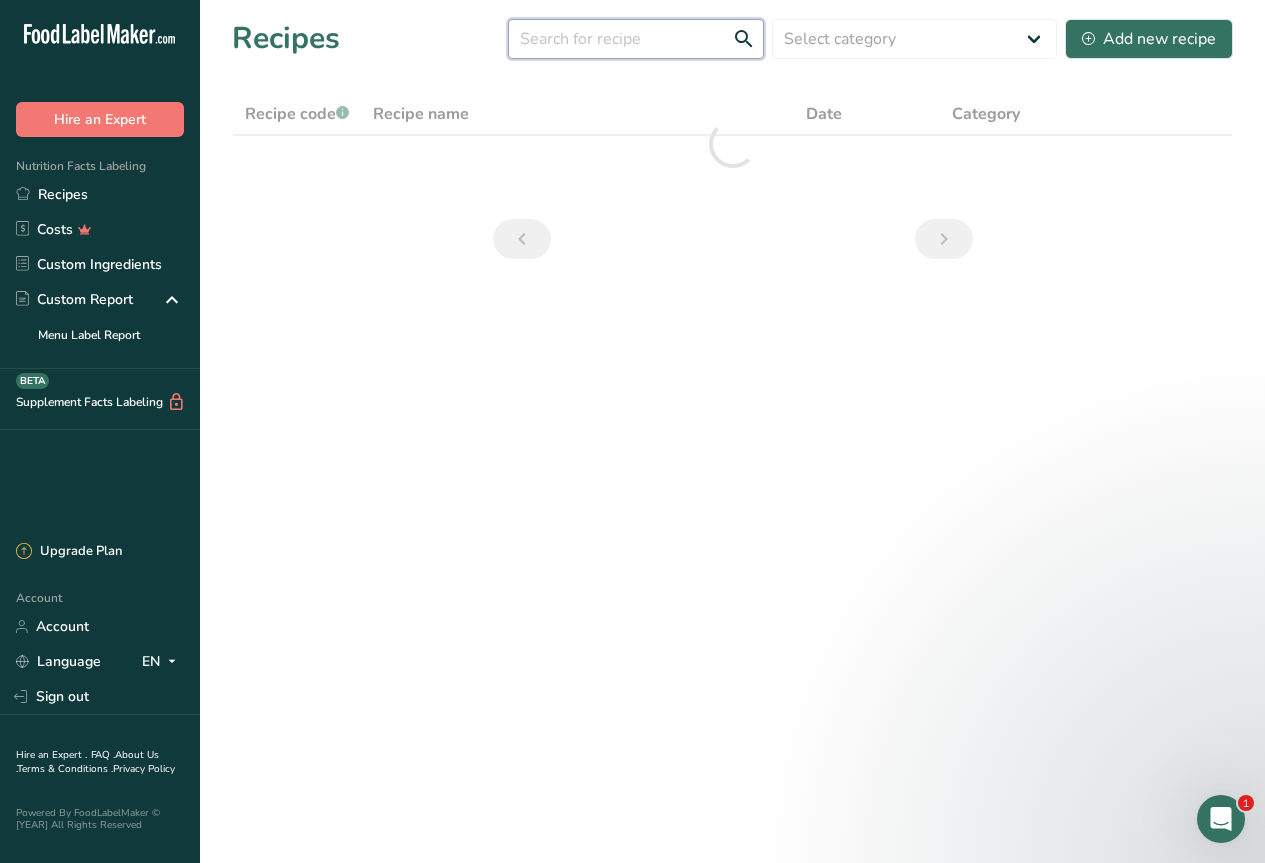 click at bounding box center (636, 39) 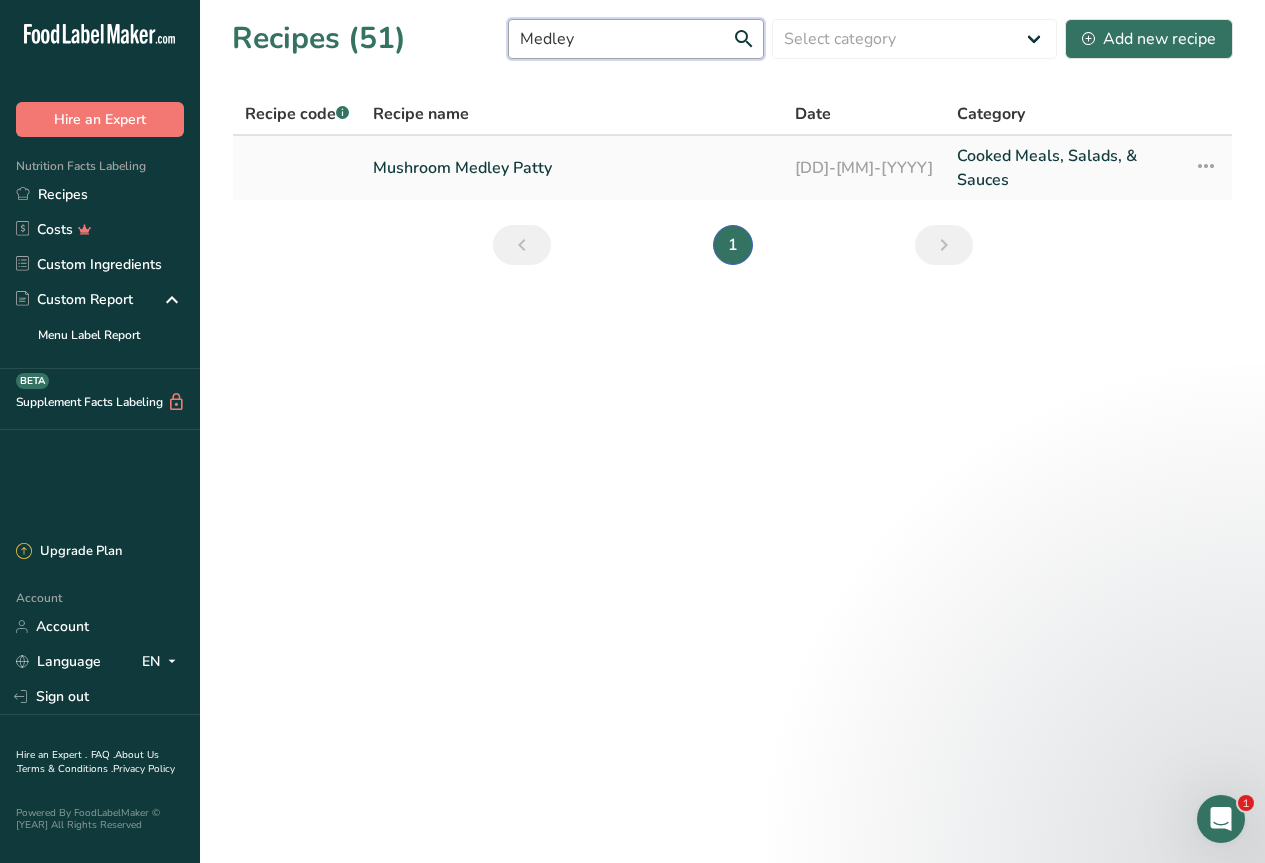 type on "Medley" 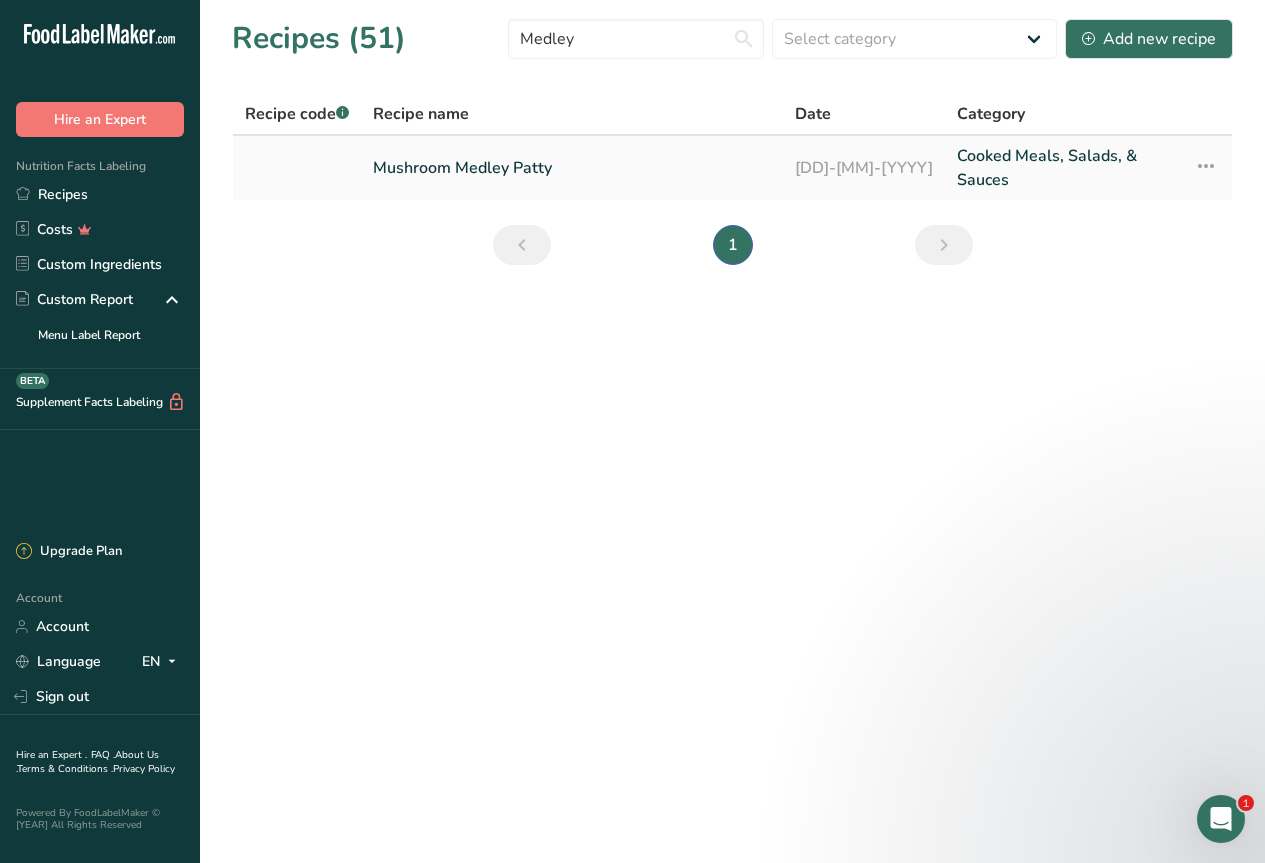 click on "Mushroom Medley Patty" at bounding box center (572, 168) 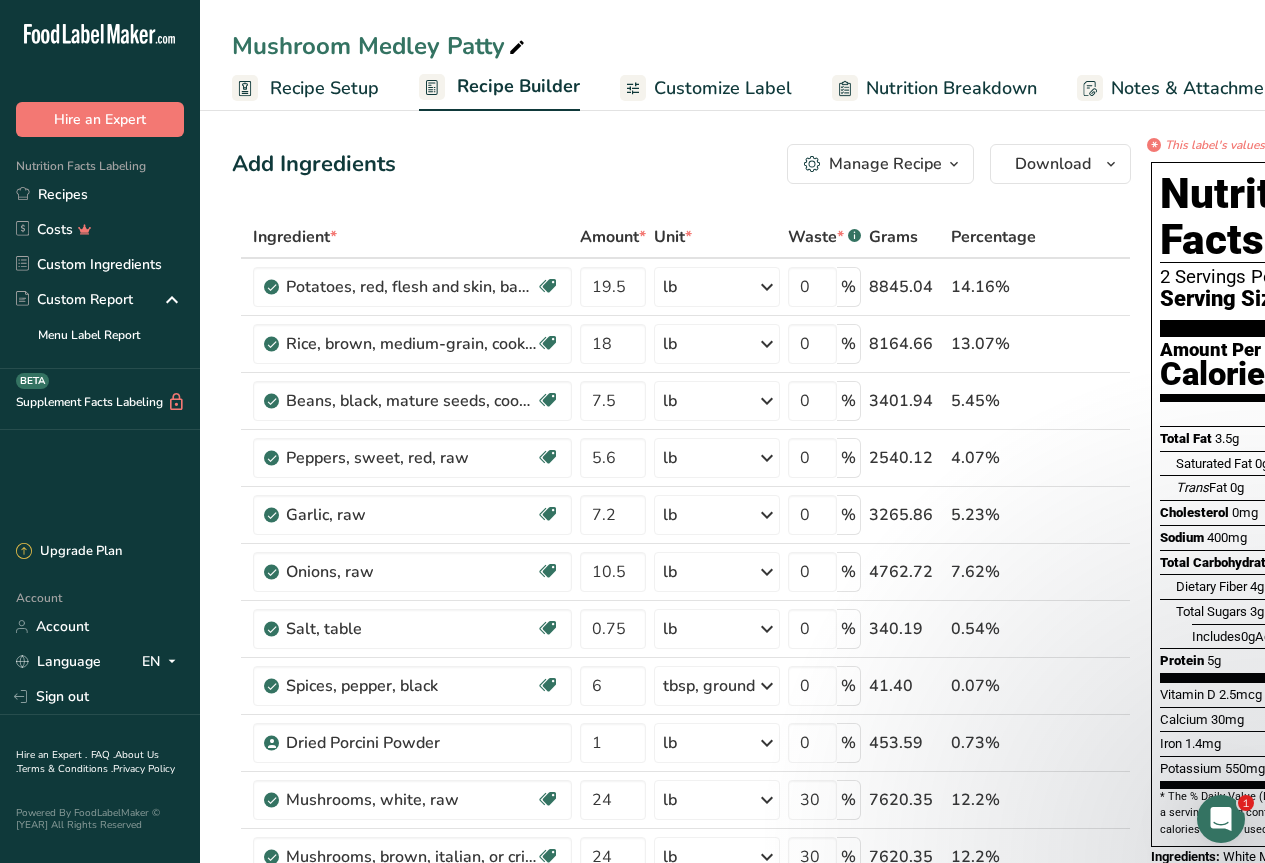 click on "Nutrition Breakdown" at bounding box center (951, 88) 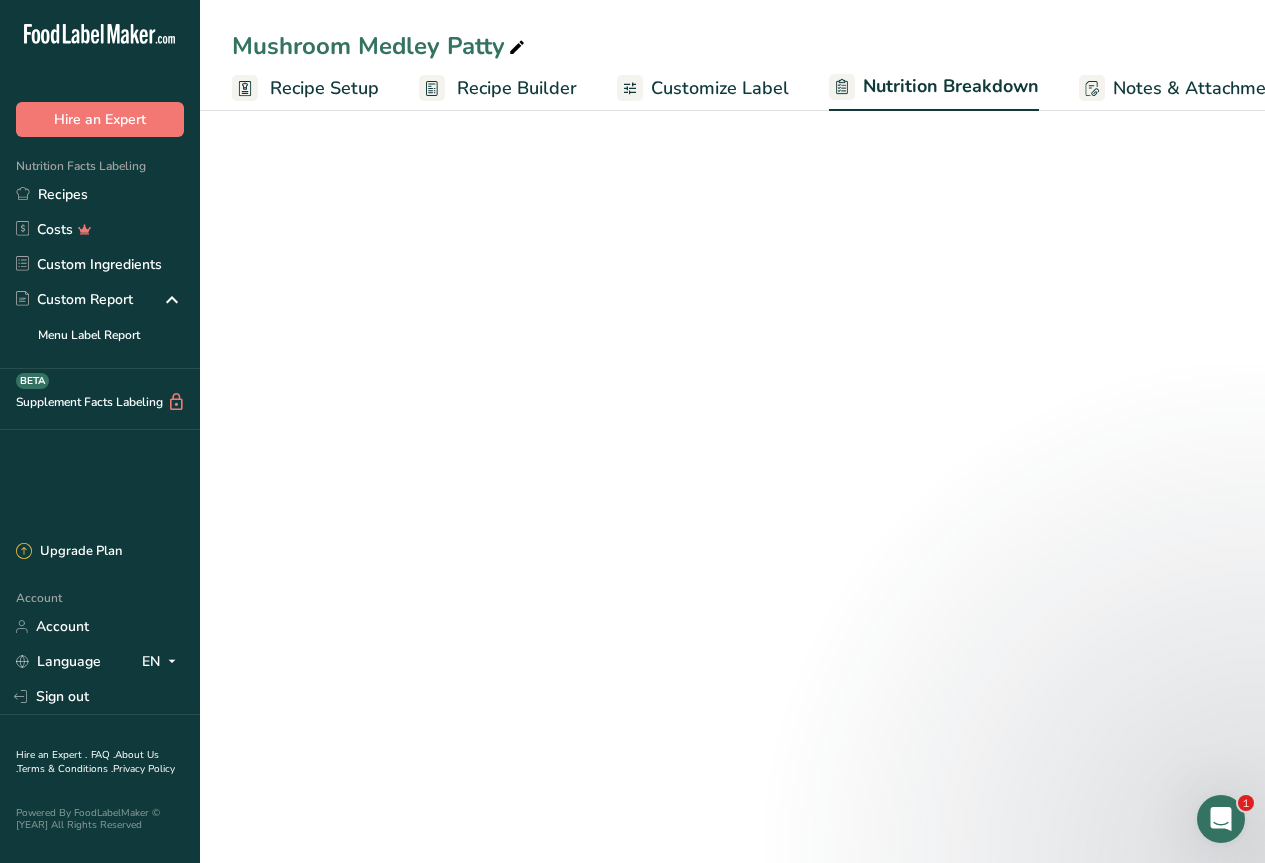 select on "Calories" 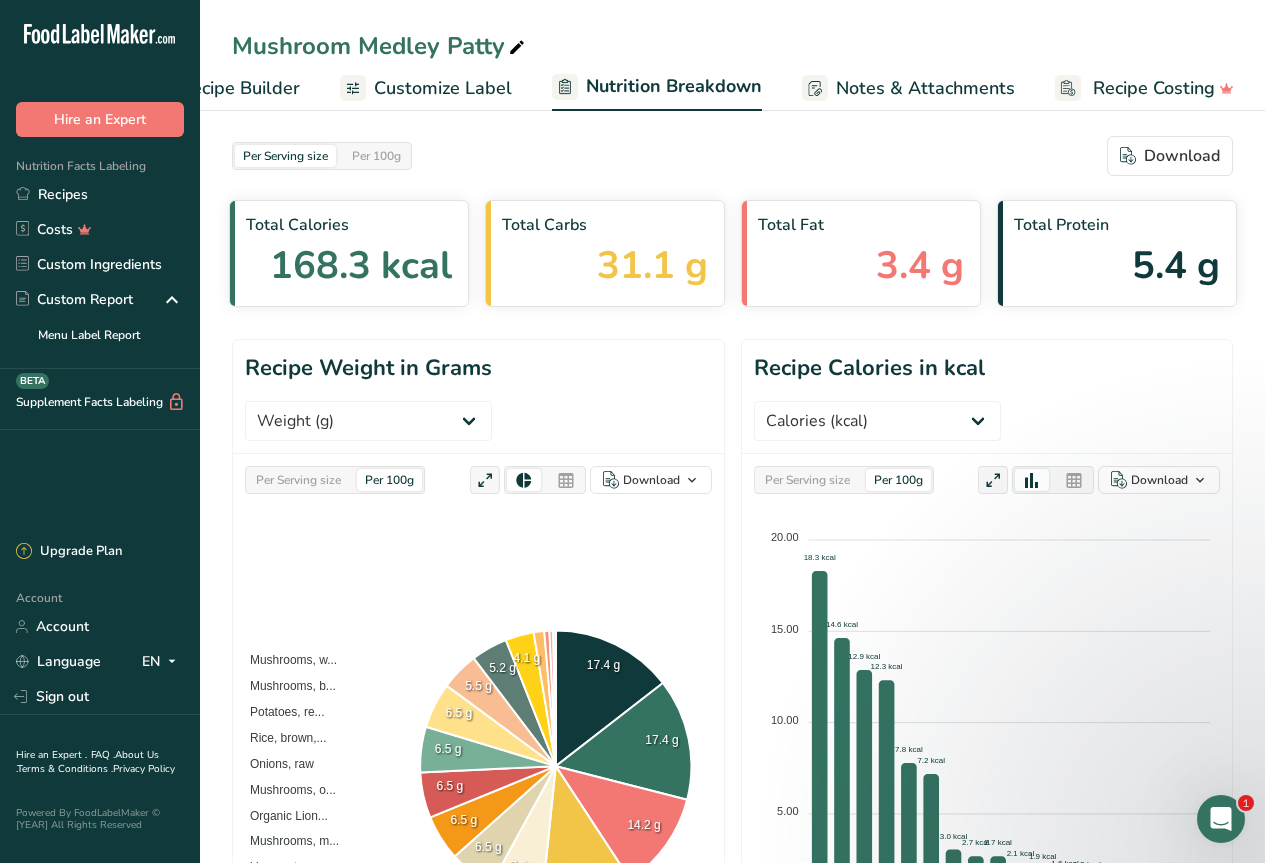 click on "Customize Label" at bounding box center (443, 88) 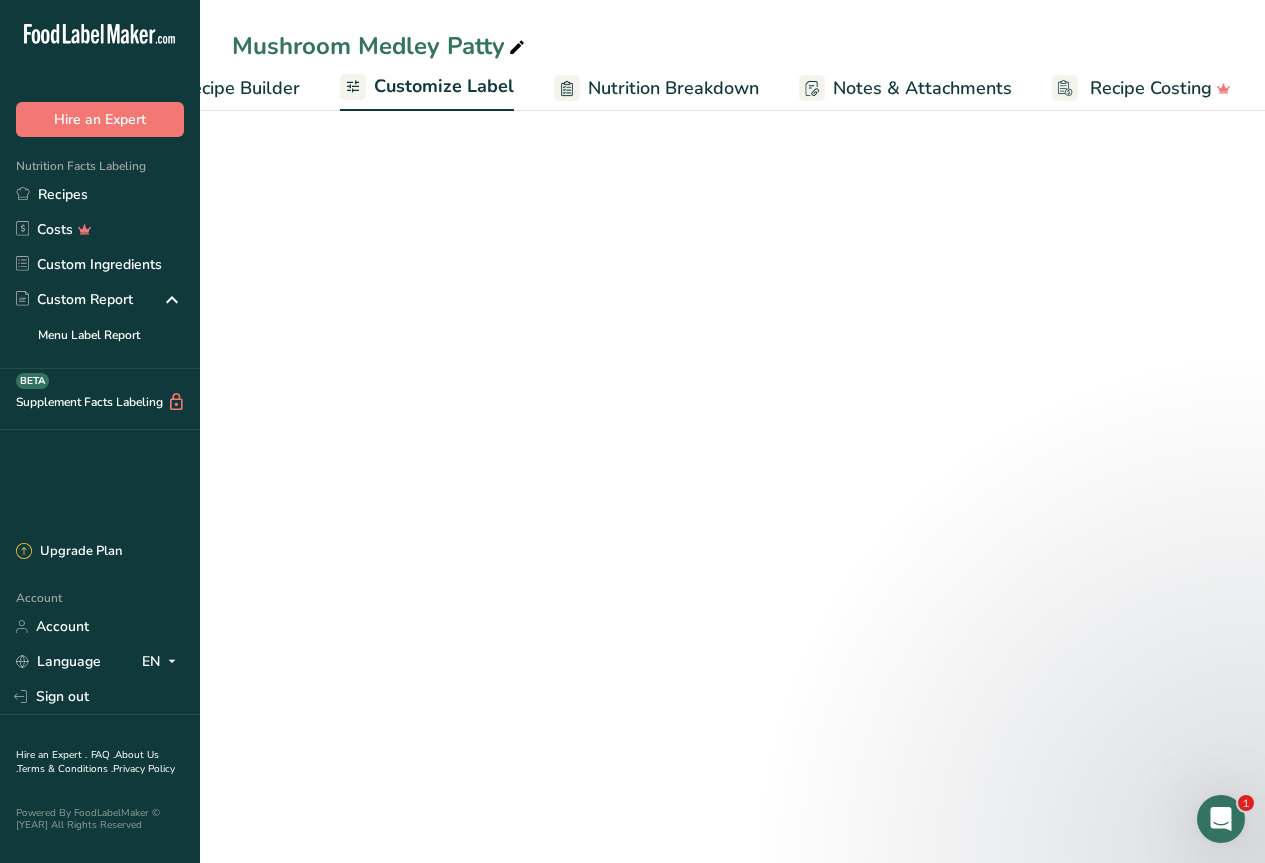 scroll, scrollTop: 0, scrollLeft: 275, axis: horizontal 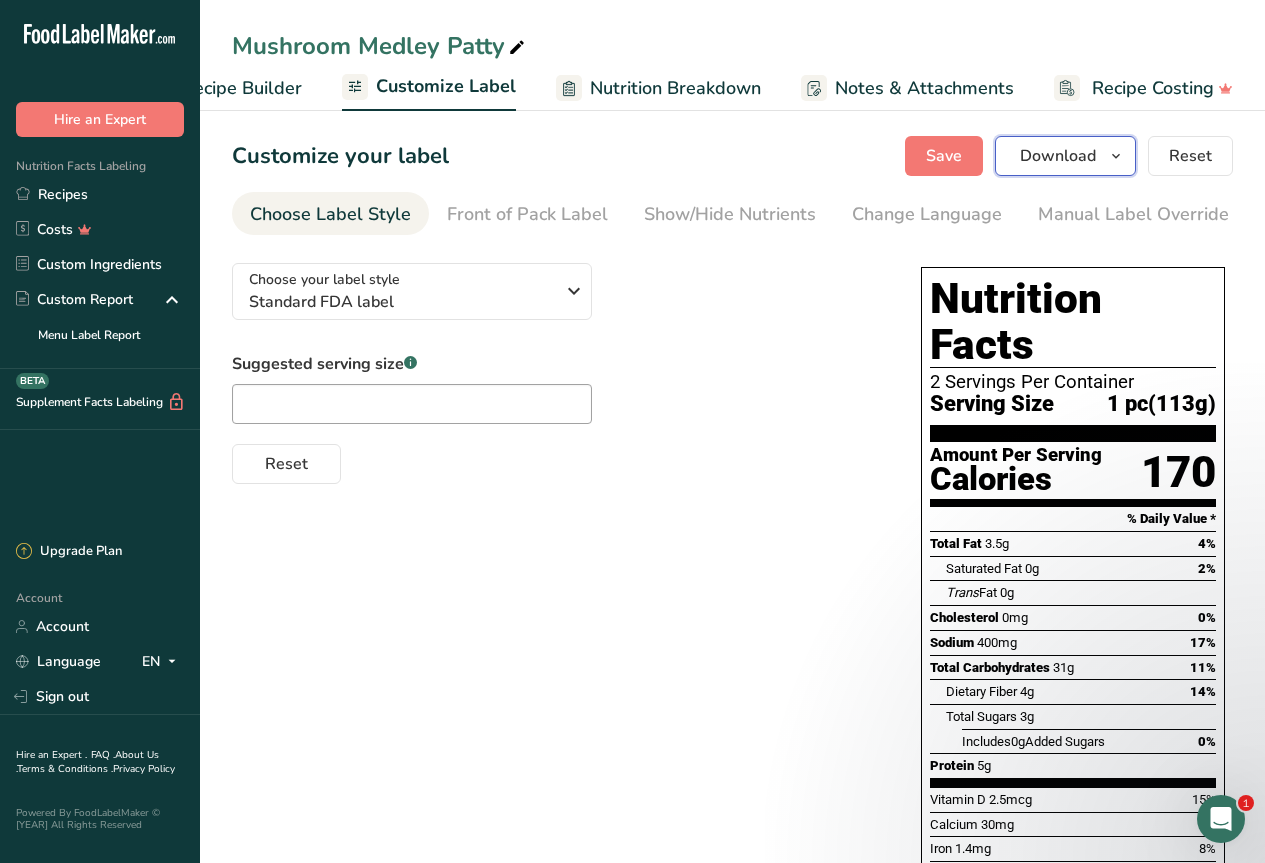 click on "Download" at bounding box center (1058, 156) 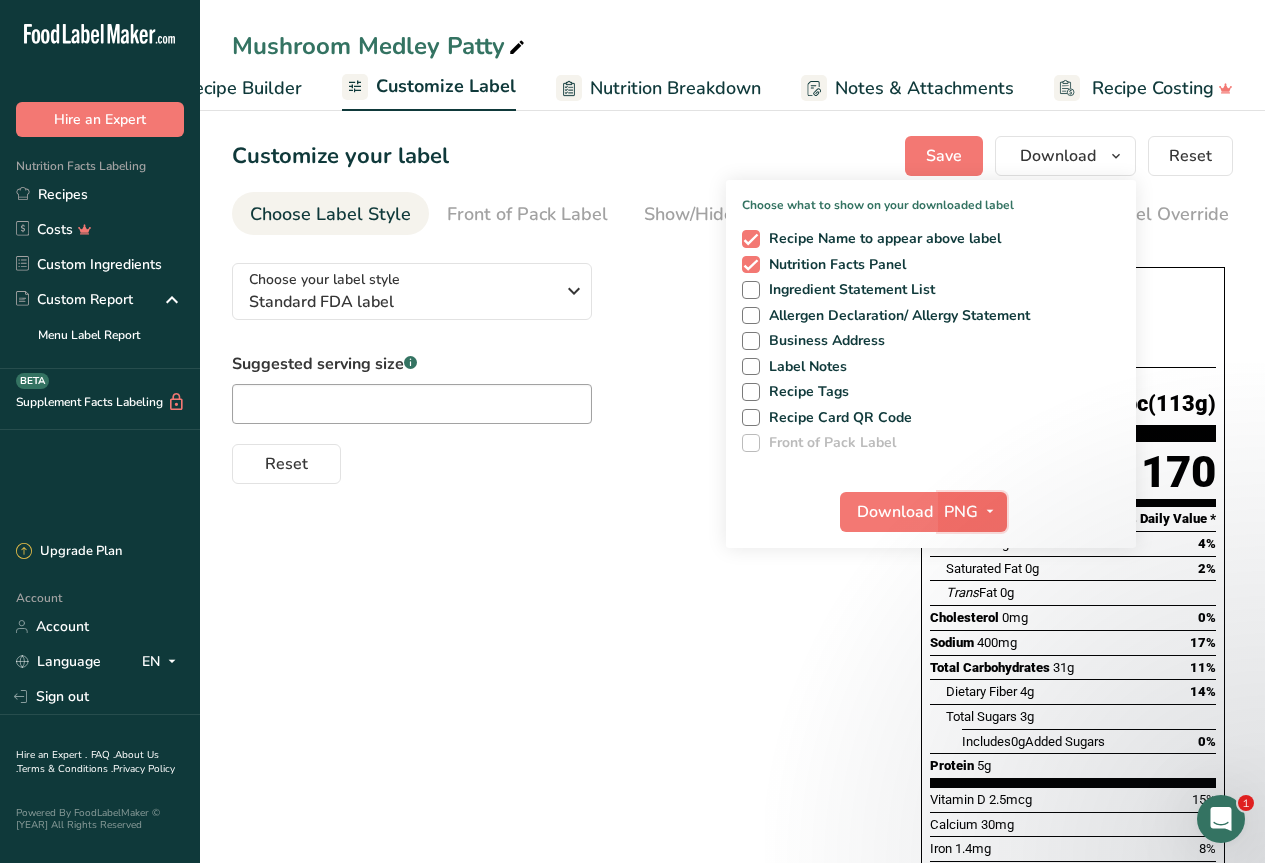 click on "PNG" at bounding box center [961, 512] 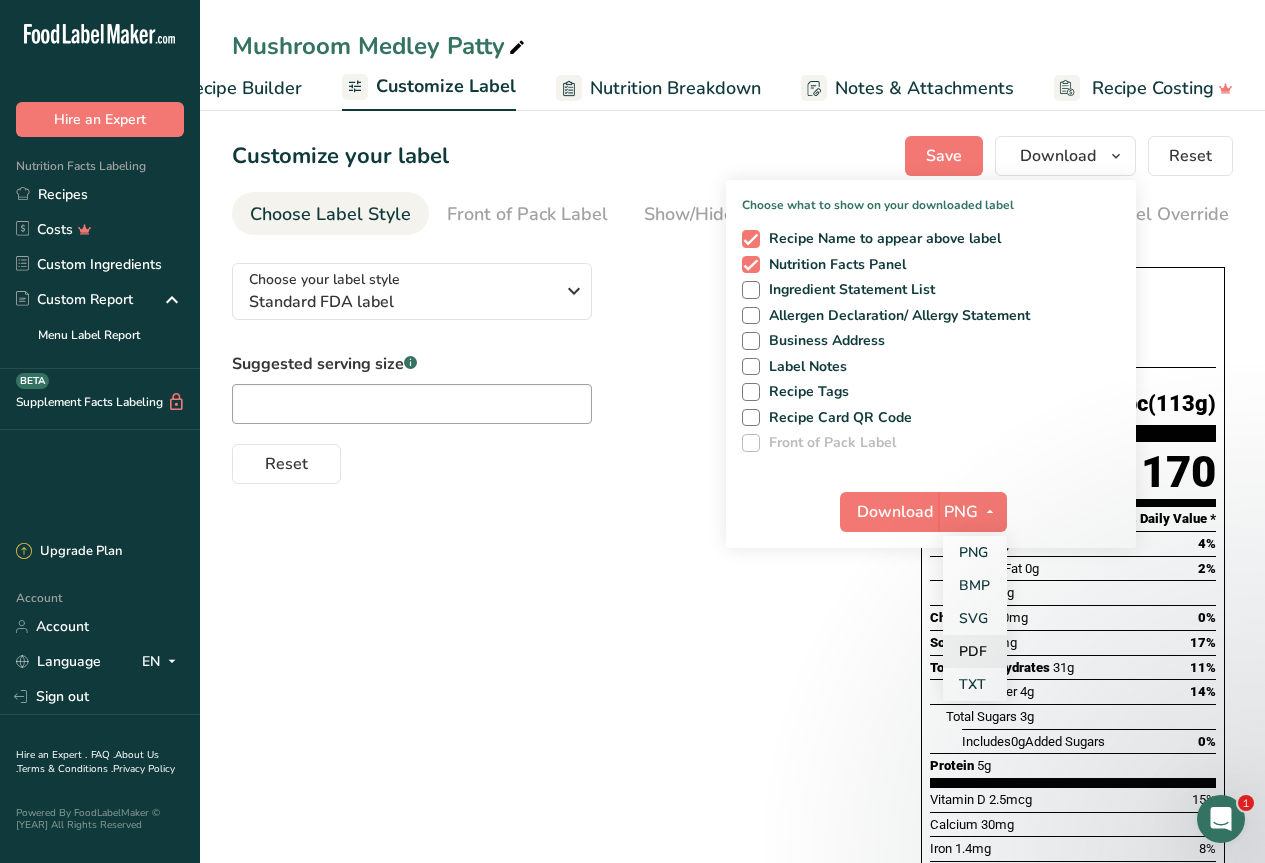 click on "PDF" at bounding box center (975, 651) 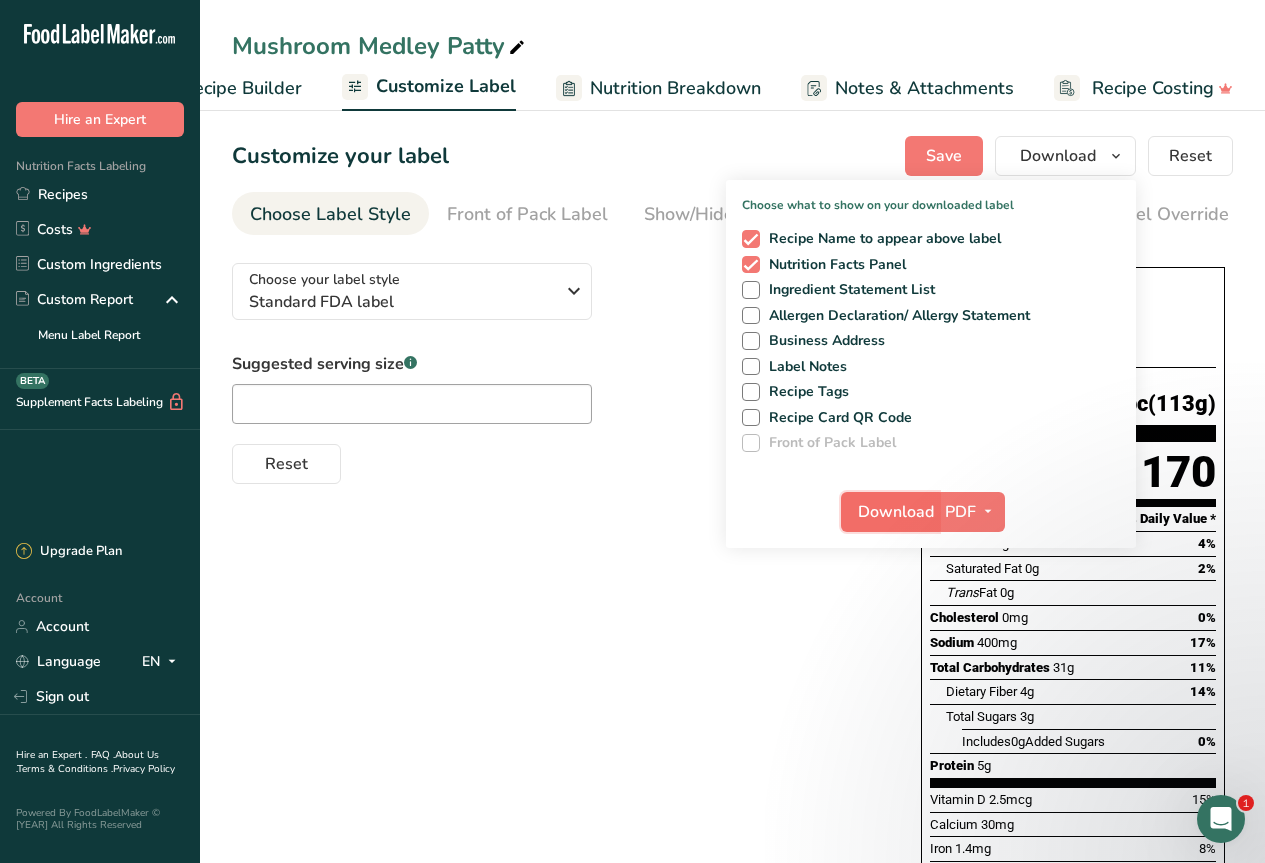 click on "Download" at bounding box center (896, 512) 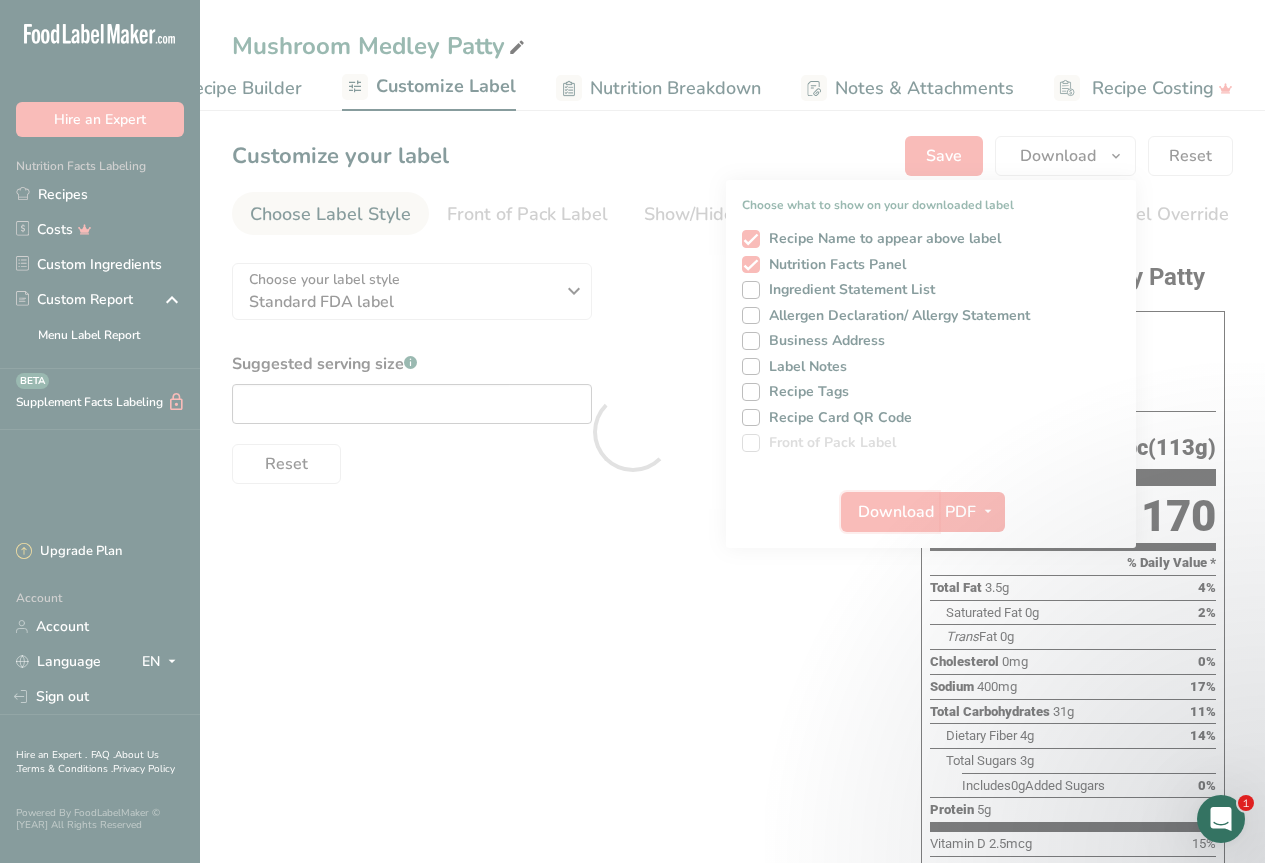 scroll, scrollTop: 0, scrollLeft: 0, axis: both 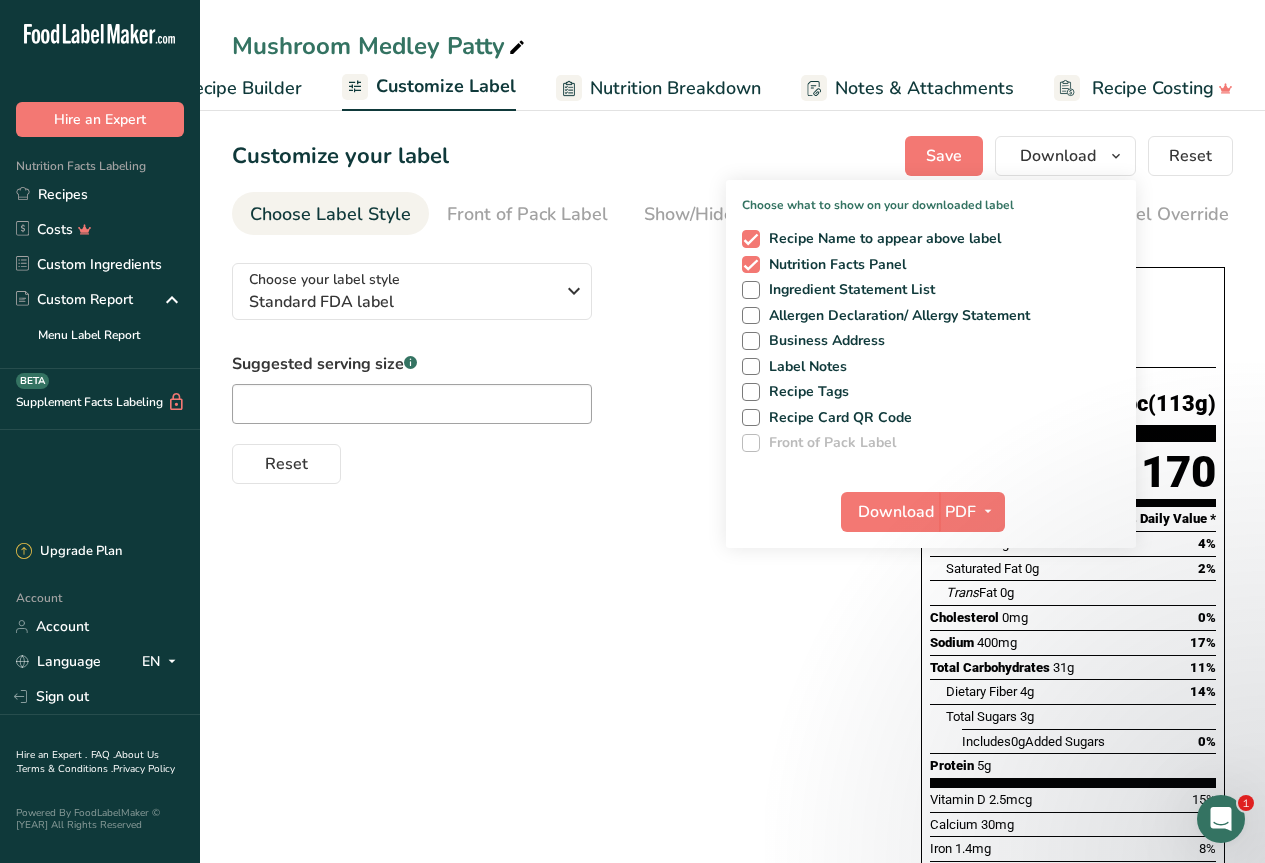 drag, startPoint x: 641, startPoint y: 589, endPoint x: 630, endPoint y: 552, distance: 38.600517 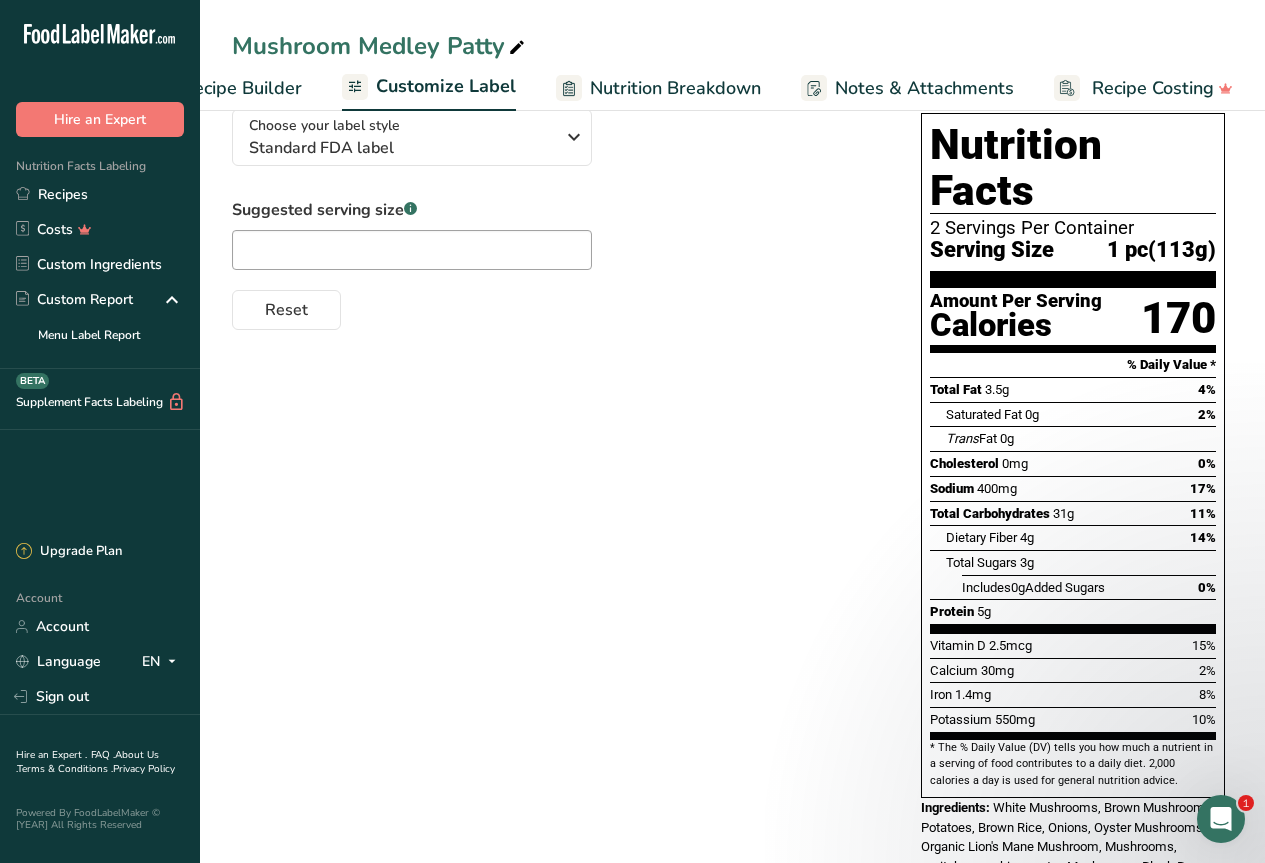 scroll, scrollTop: 0, scrollLeft: 0, axis: both 